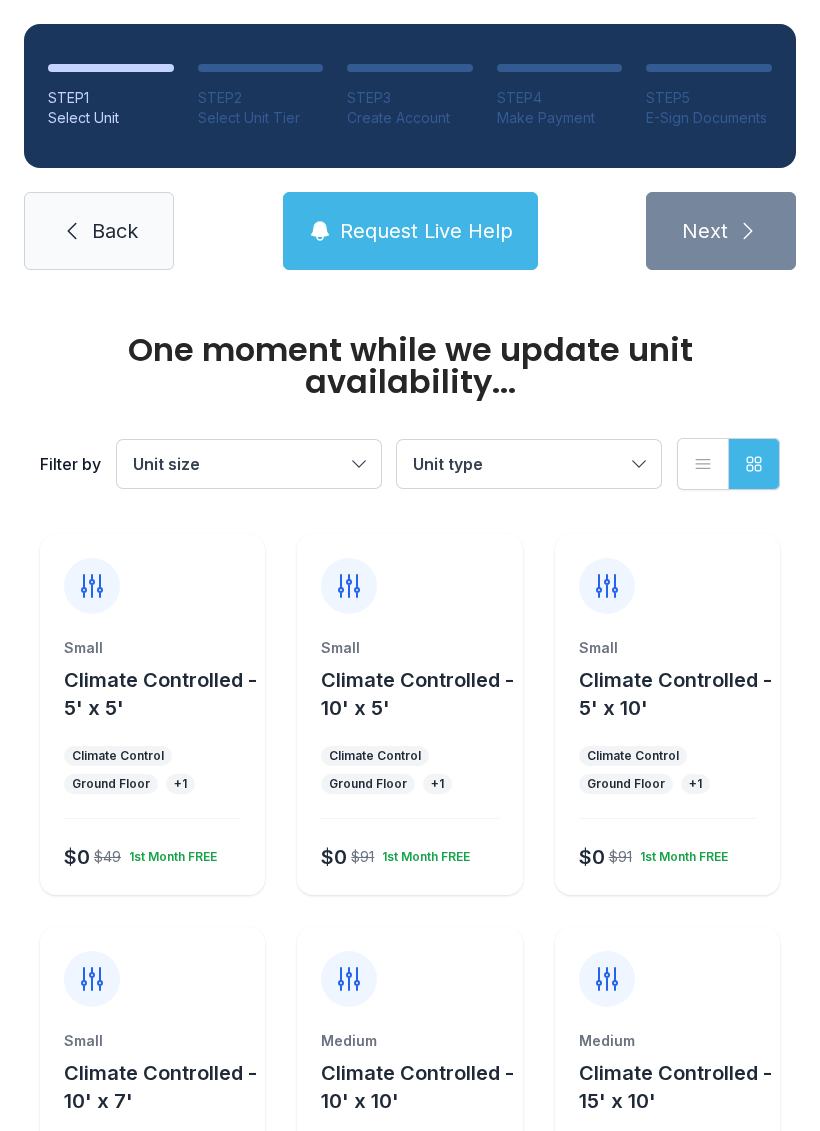 scroll, scrollTop: 0, scrollLeft: 0, axis: both 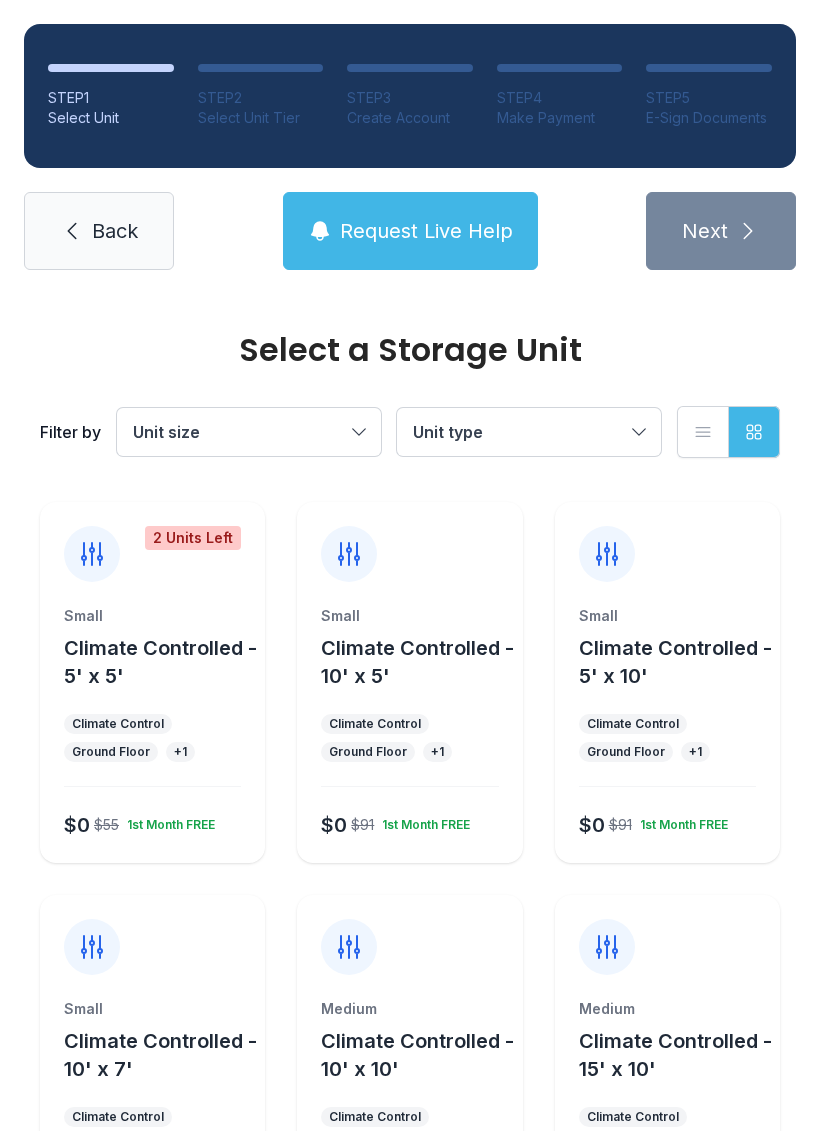 click on "Request Live Help" at bounding box center [426, 231] 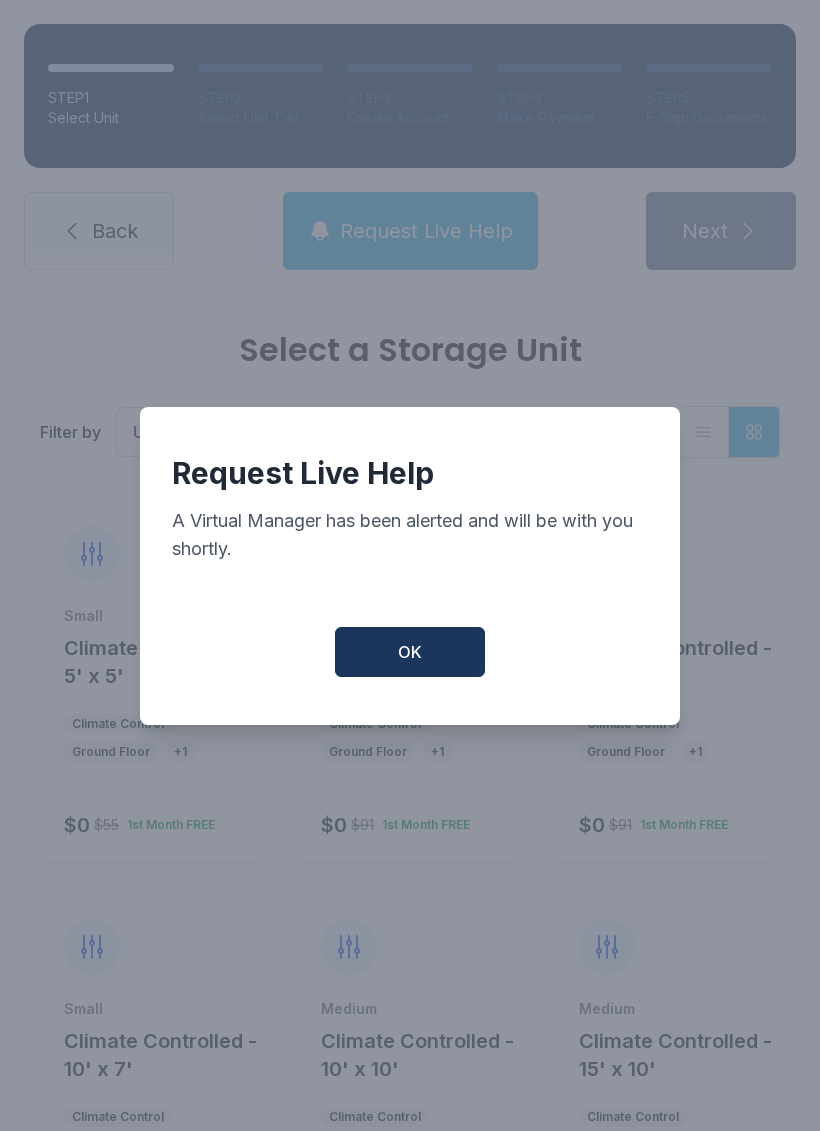 click on "OK" at bounding box center (410, 652) 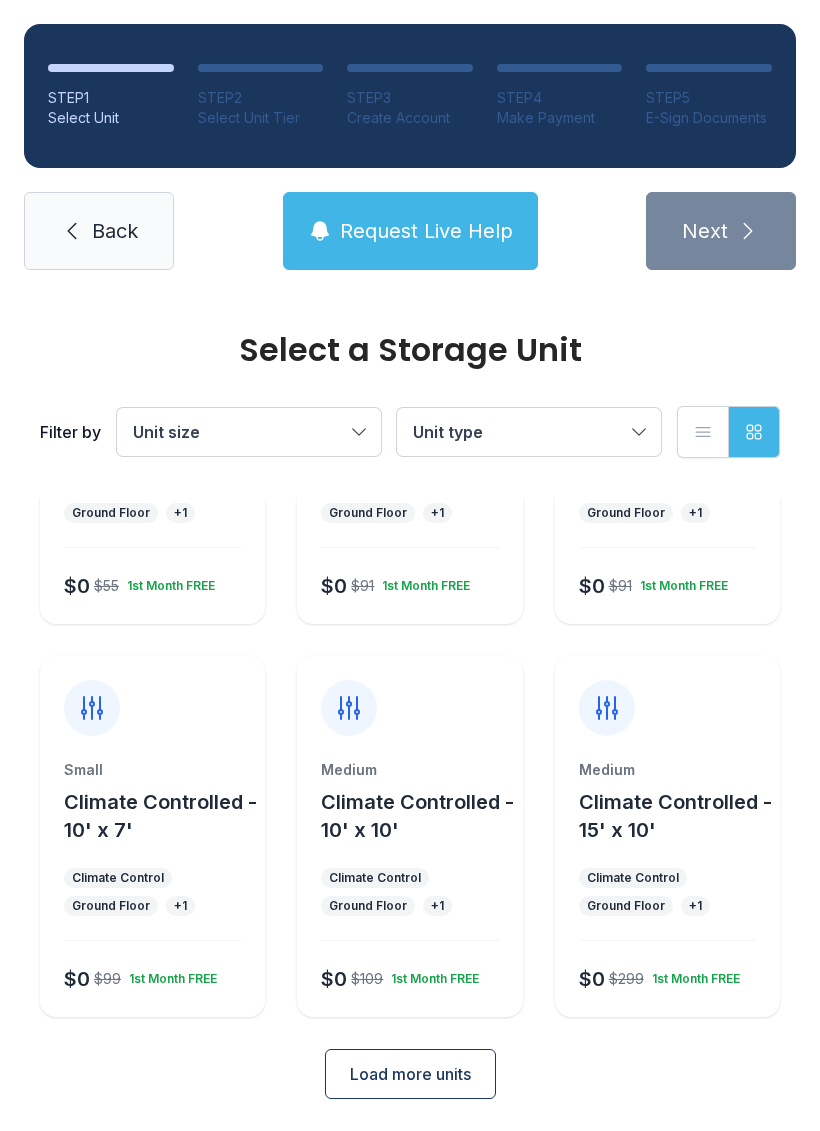 scroll, scrollTop: 238, scrollLeft: 0, axis: vertical 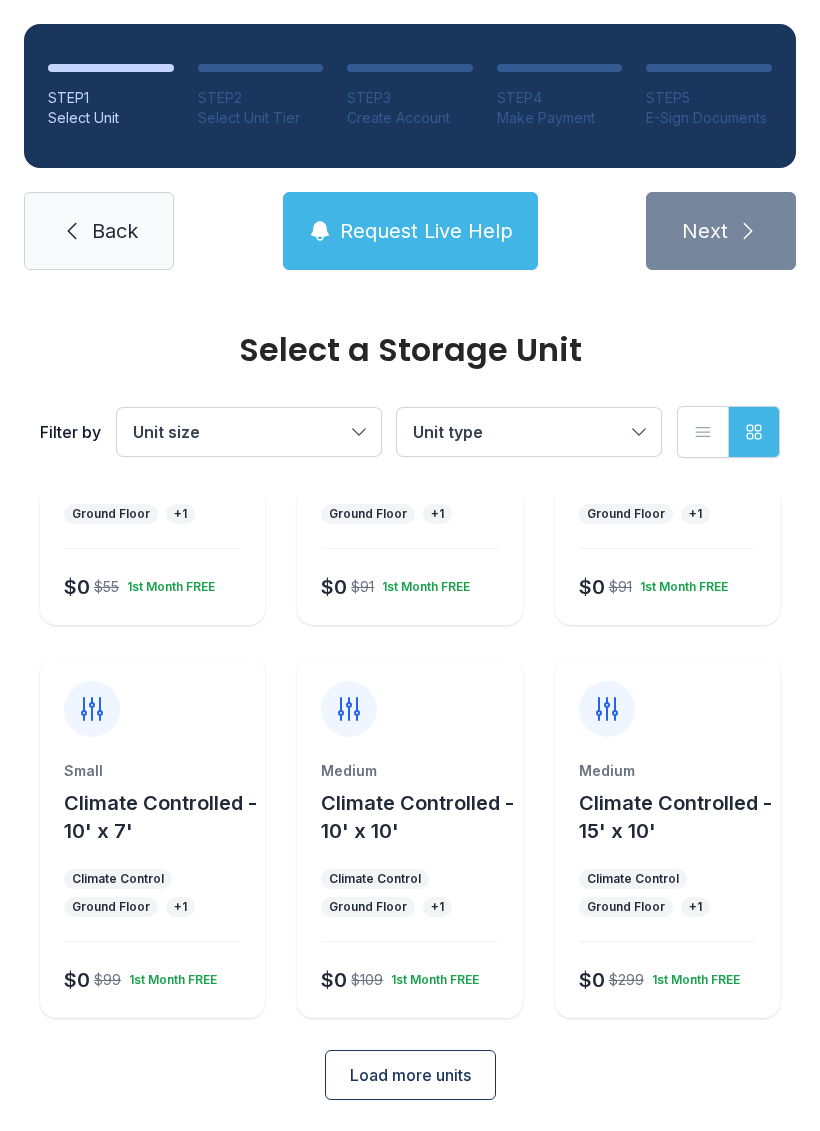 click on "Climate Controlled - 10'  x  10'" at bounding box center (160, 424) 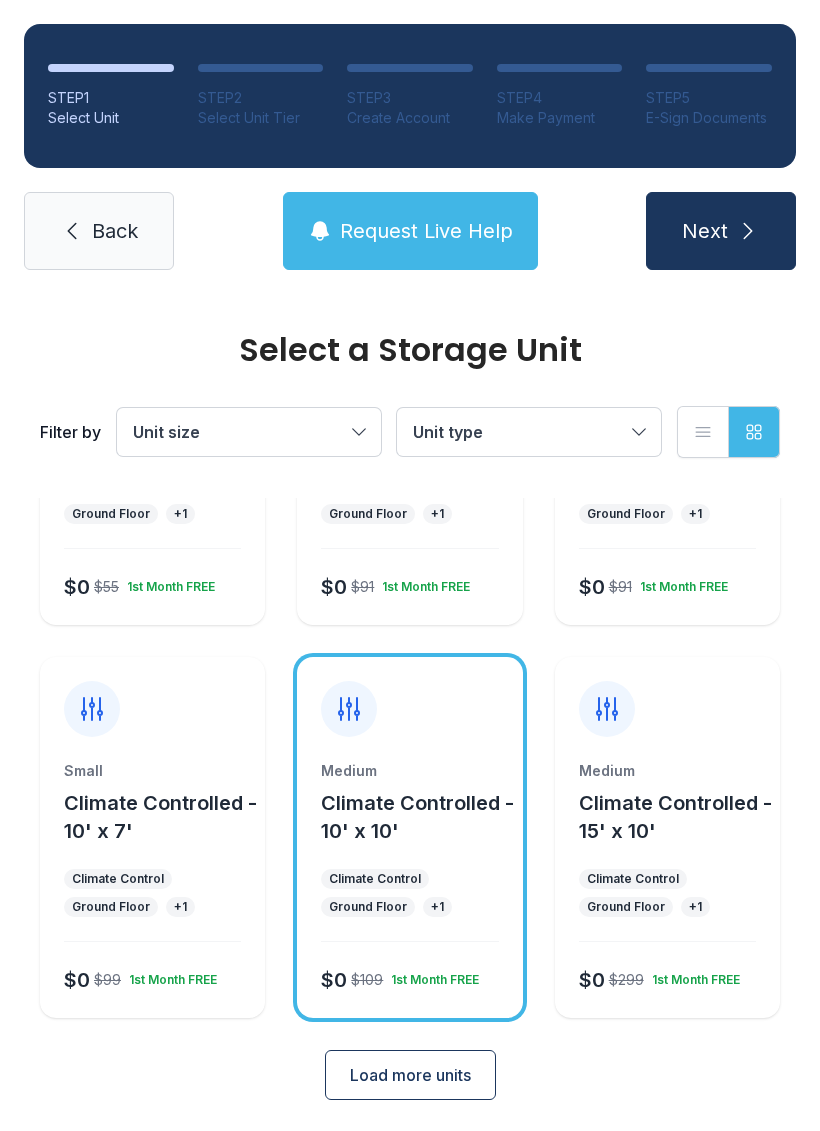 click at bounding box center [748, 231] 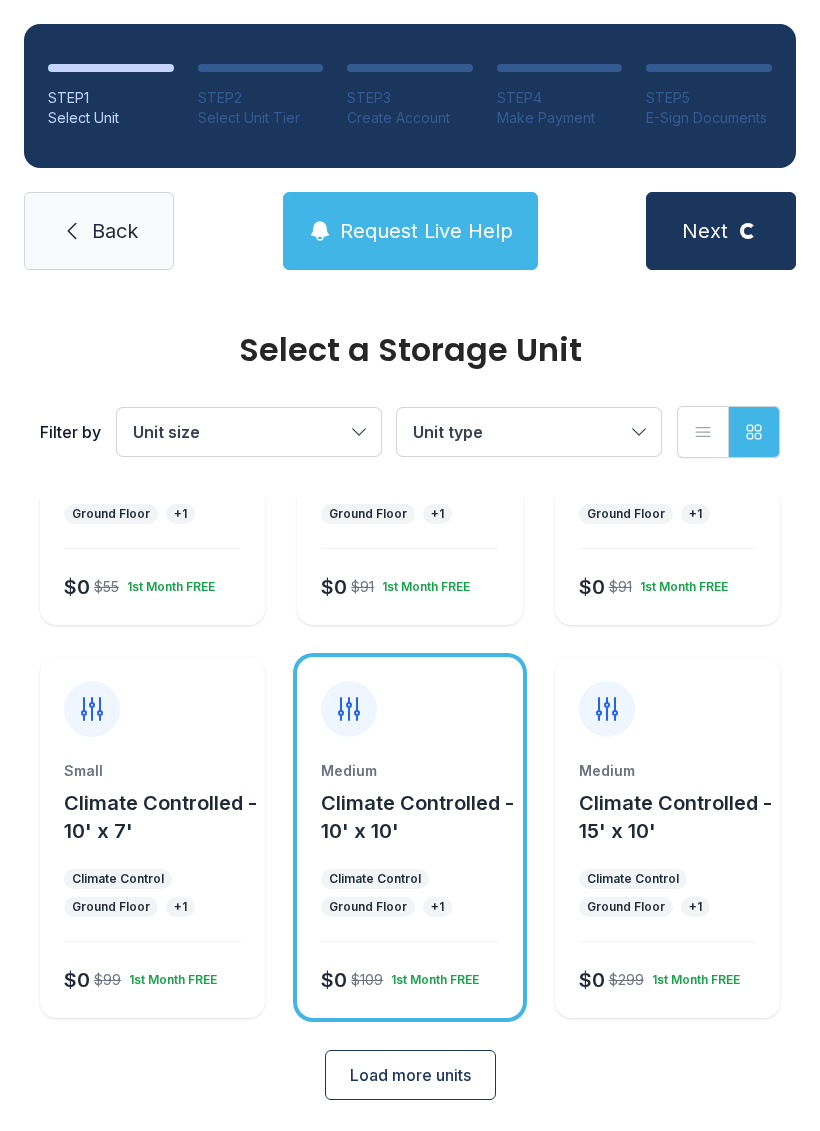 scroll, scrollTop: 0, scrollLeft: 0, axis: both 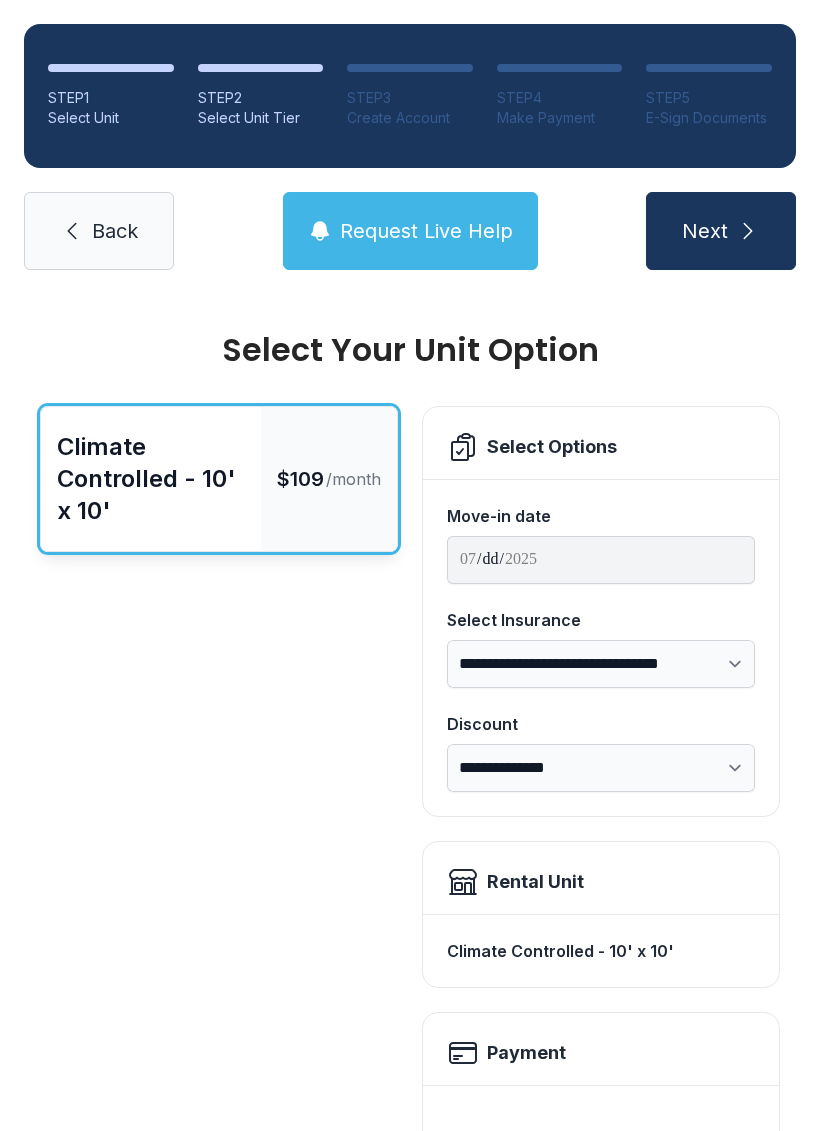 click on "Rental Unit" at bounding box center (601, 443) 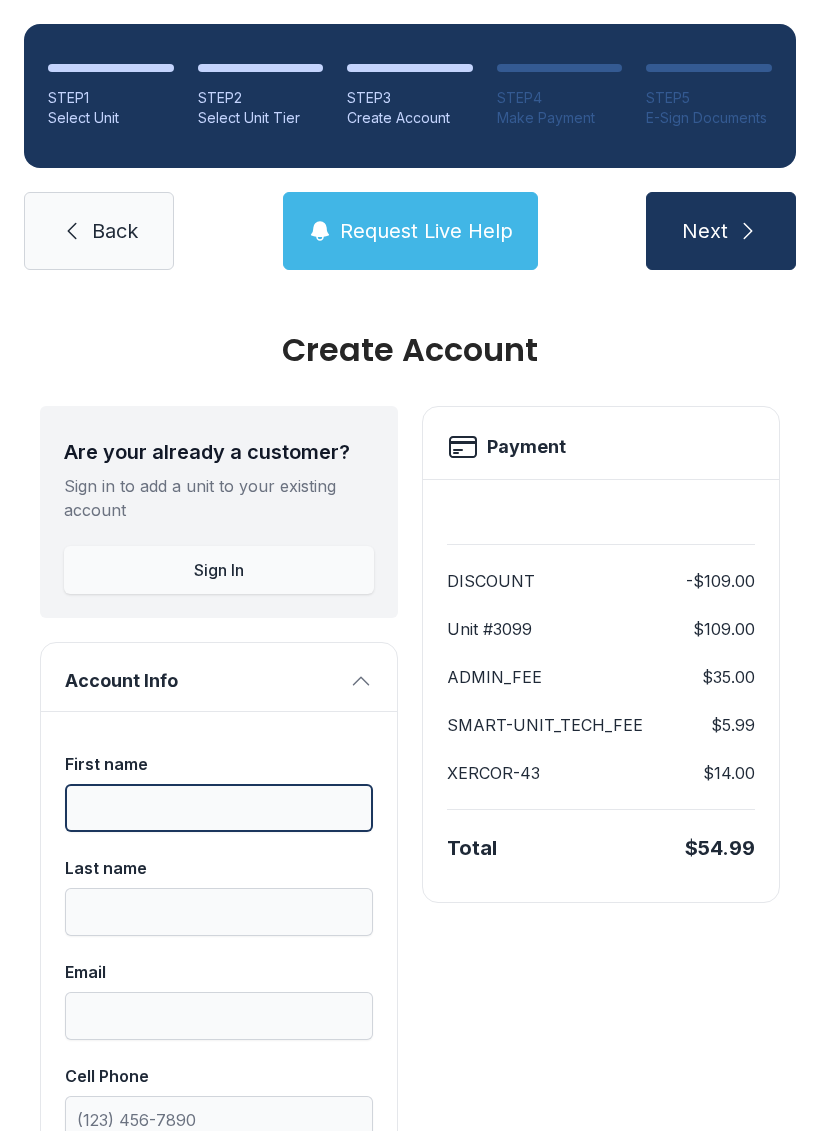 click on "First name" at bounding box center [219, 808] 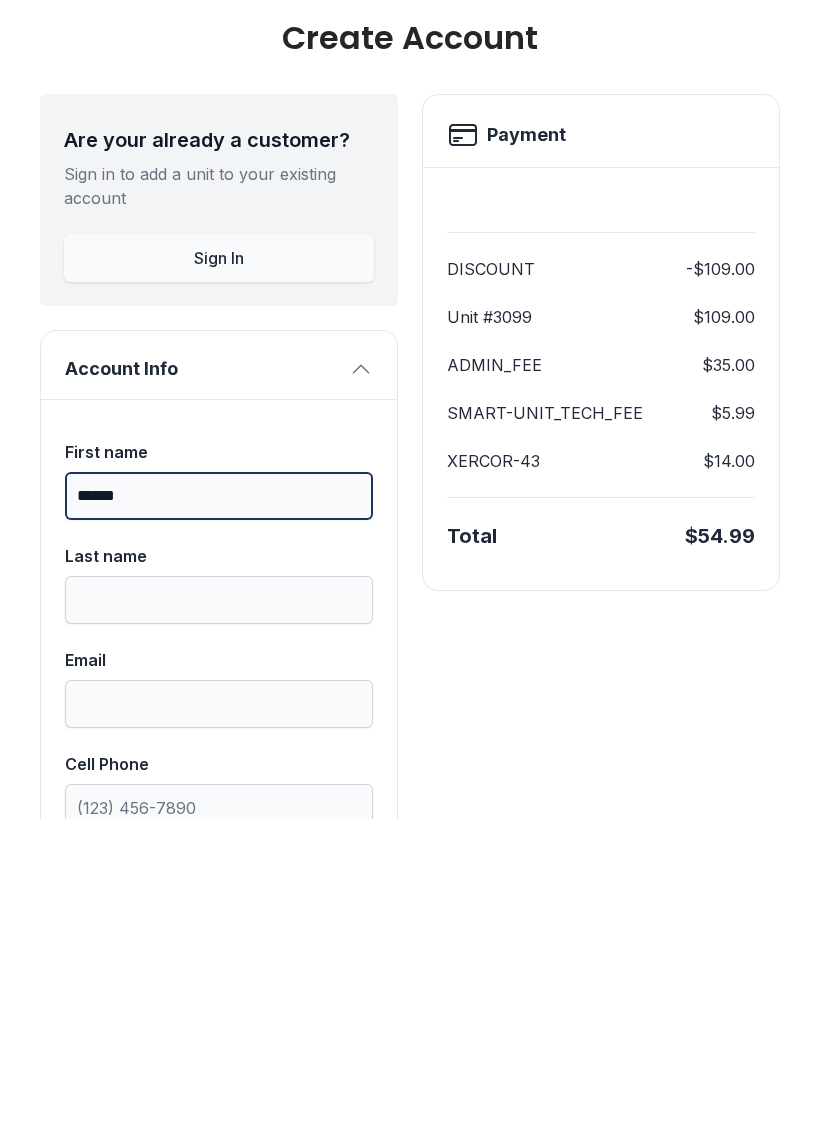 type on "******" 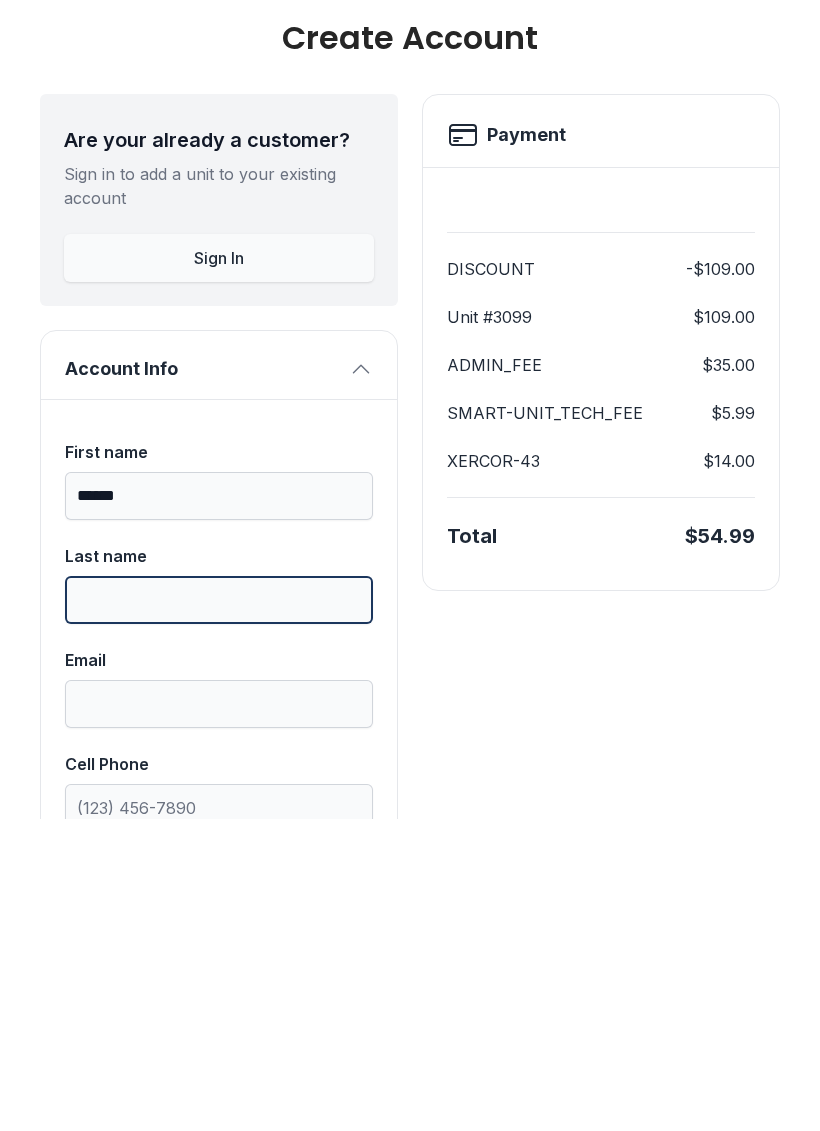 click on "Last name" at bounding box center (219, 912) 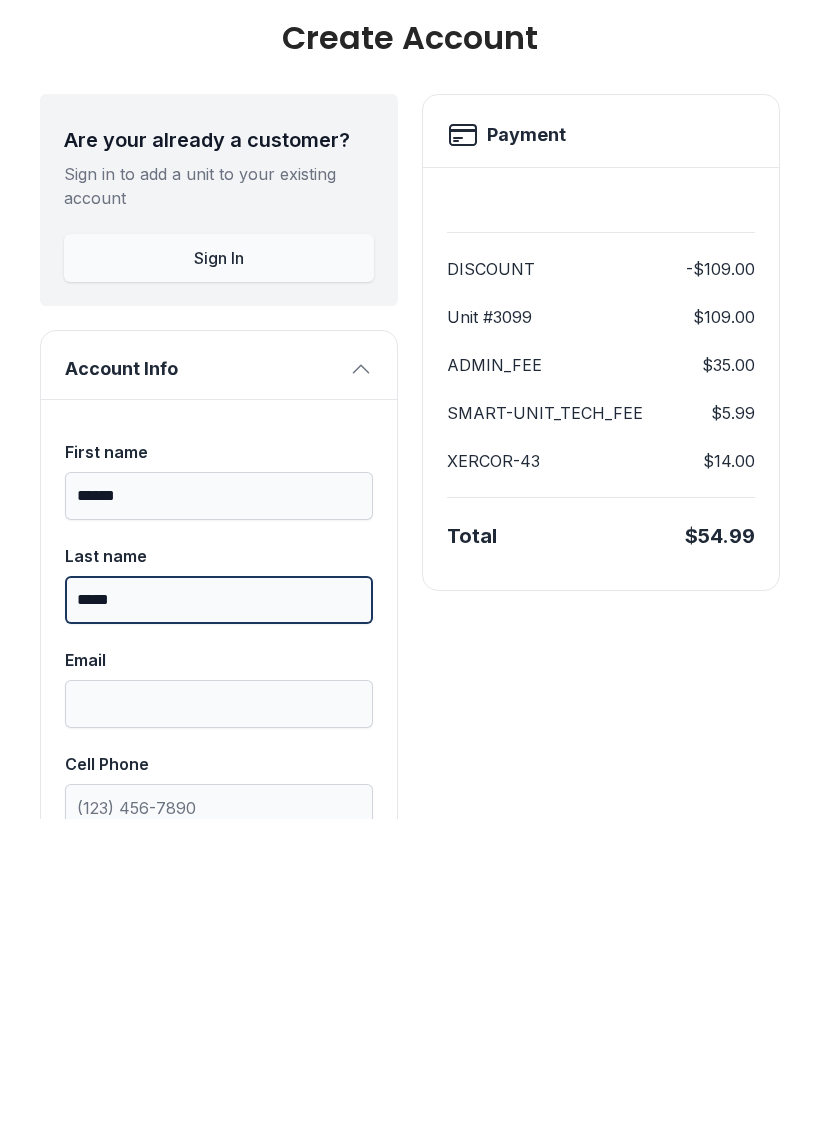 type on "*****" 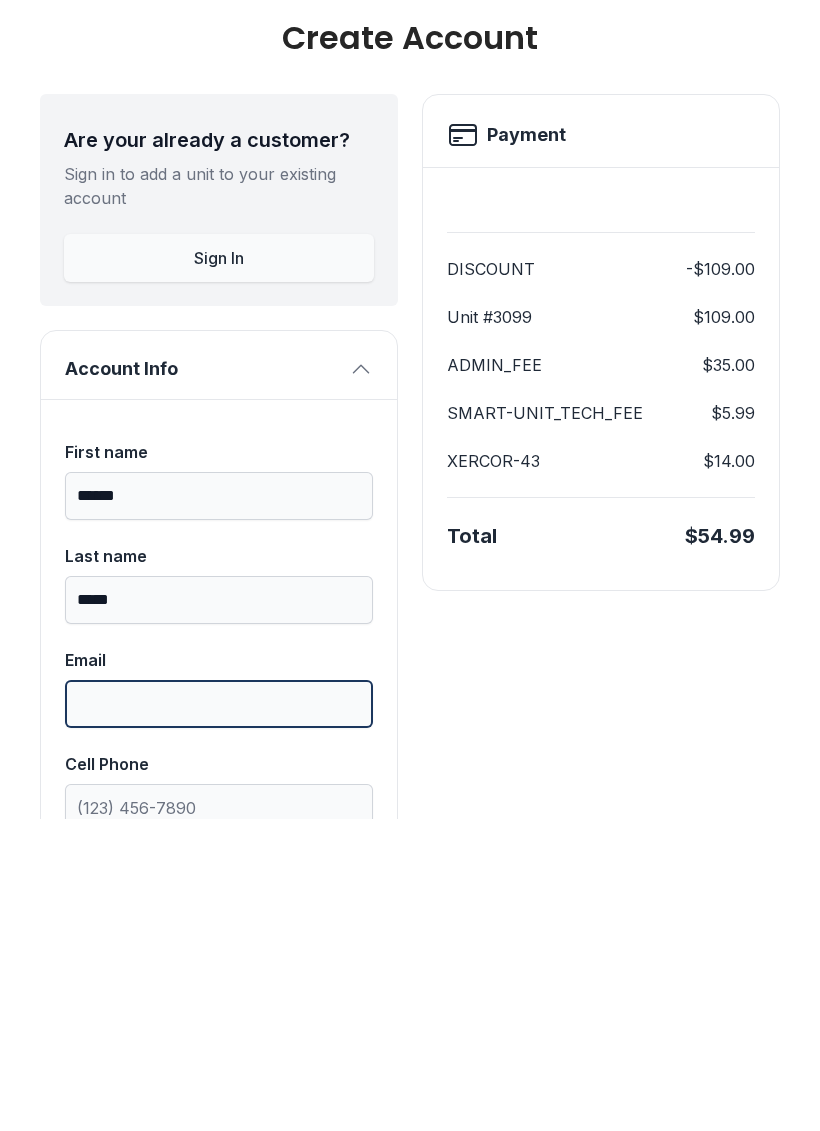 click on "Email" at bounding box center [219, 1016] 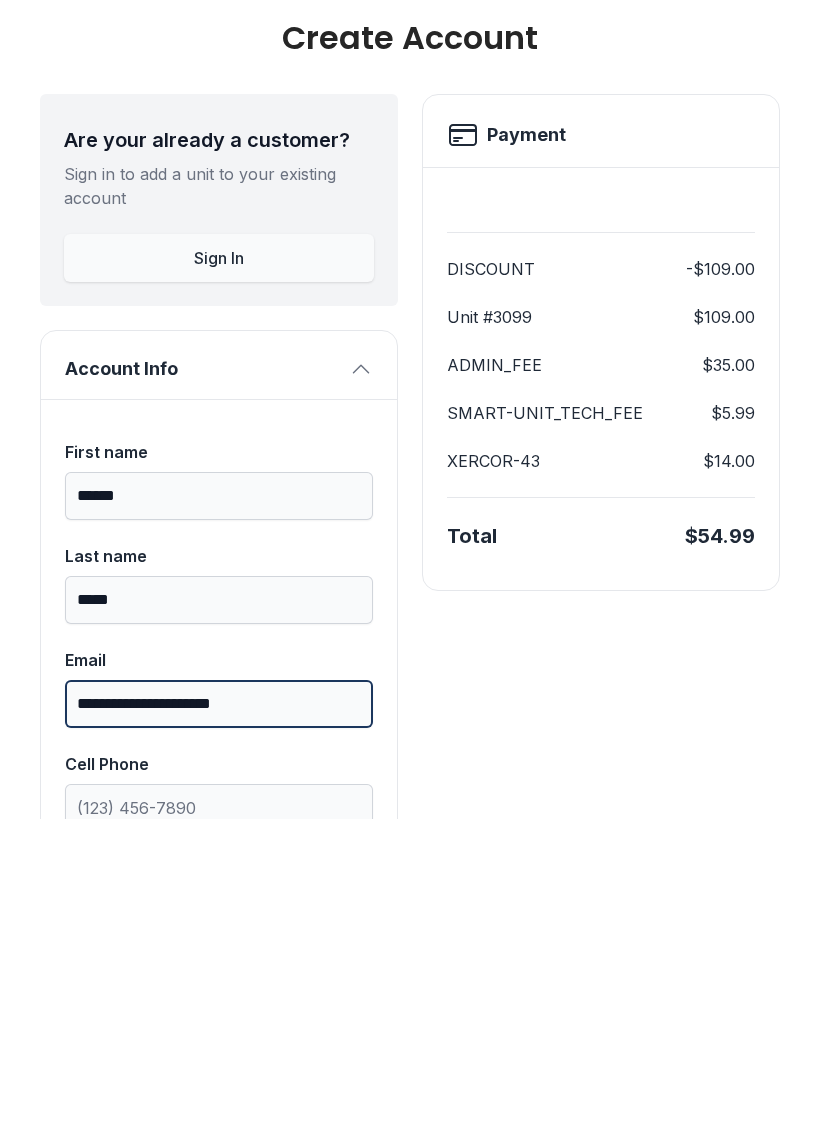 type on "**********" 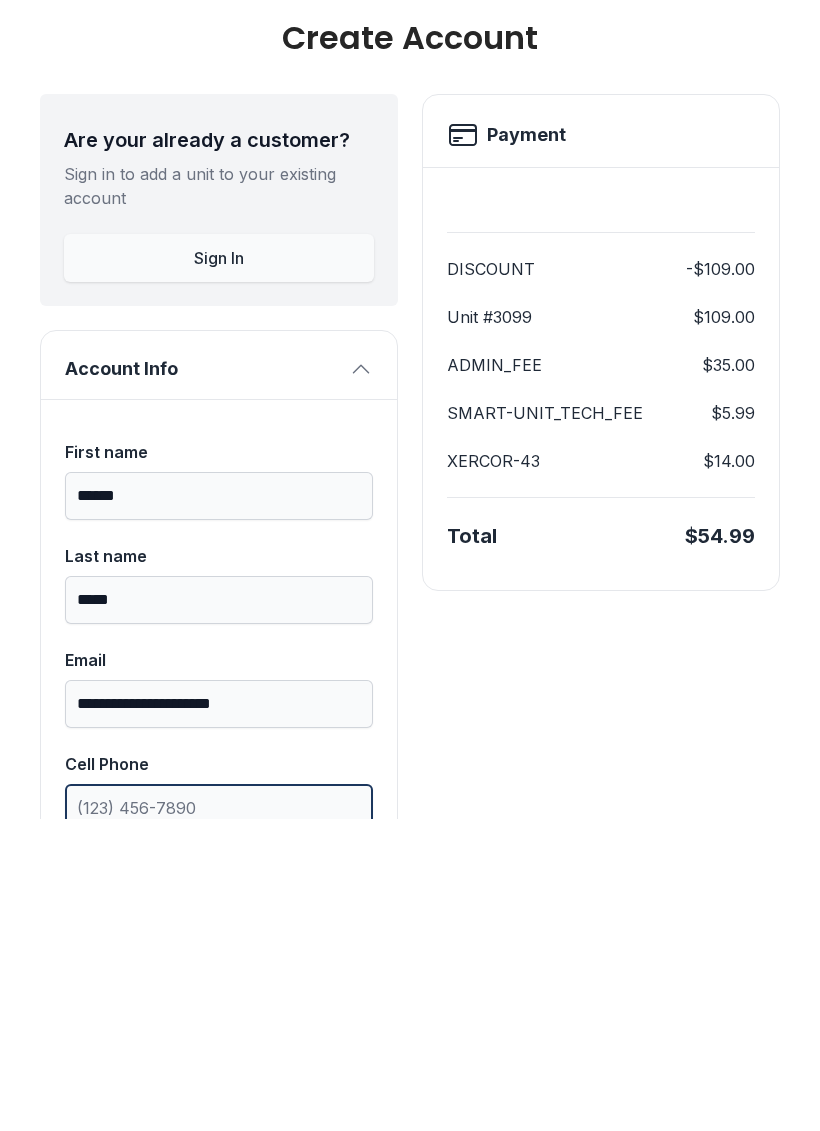 click on "Cell Phone" at bounding box center (219, 1120) 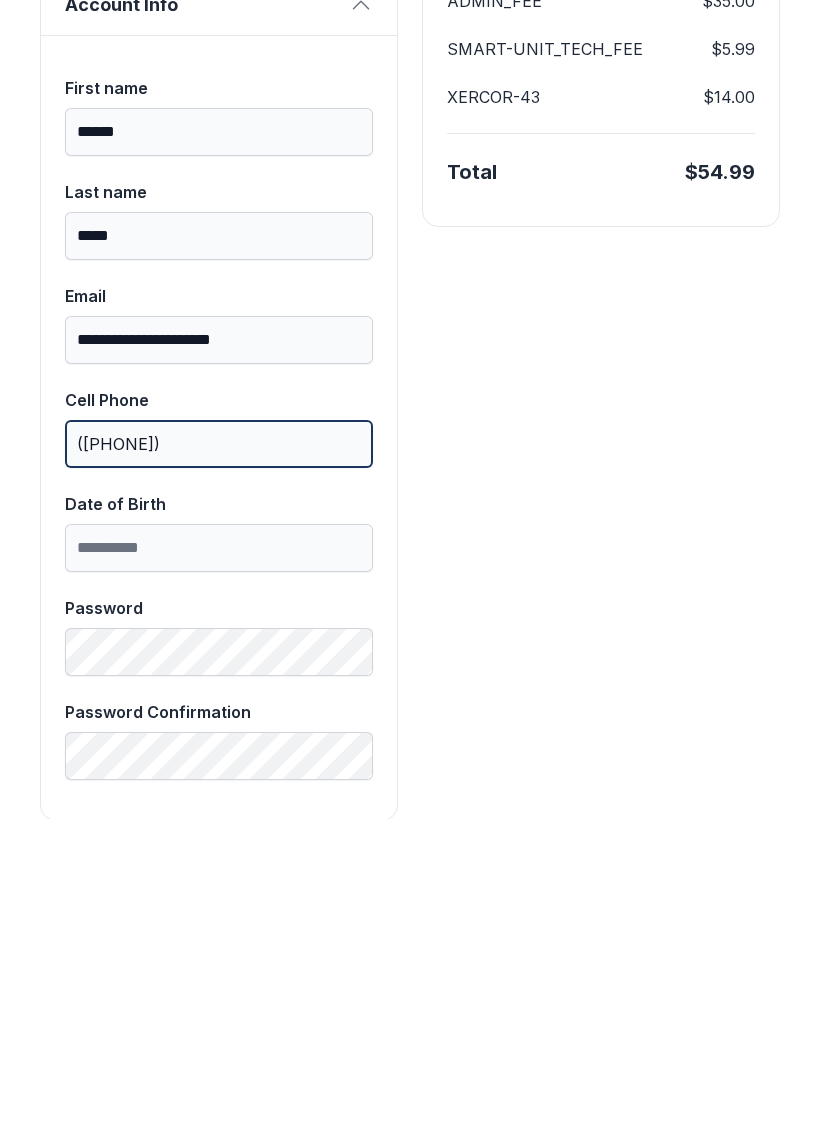 scroll, scrollTop: 385, scrollLeft: 0, axis: vertical 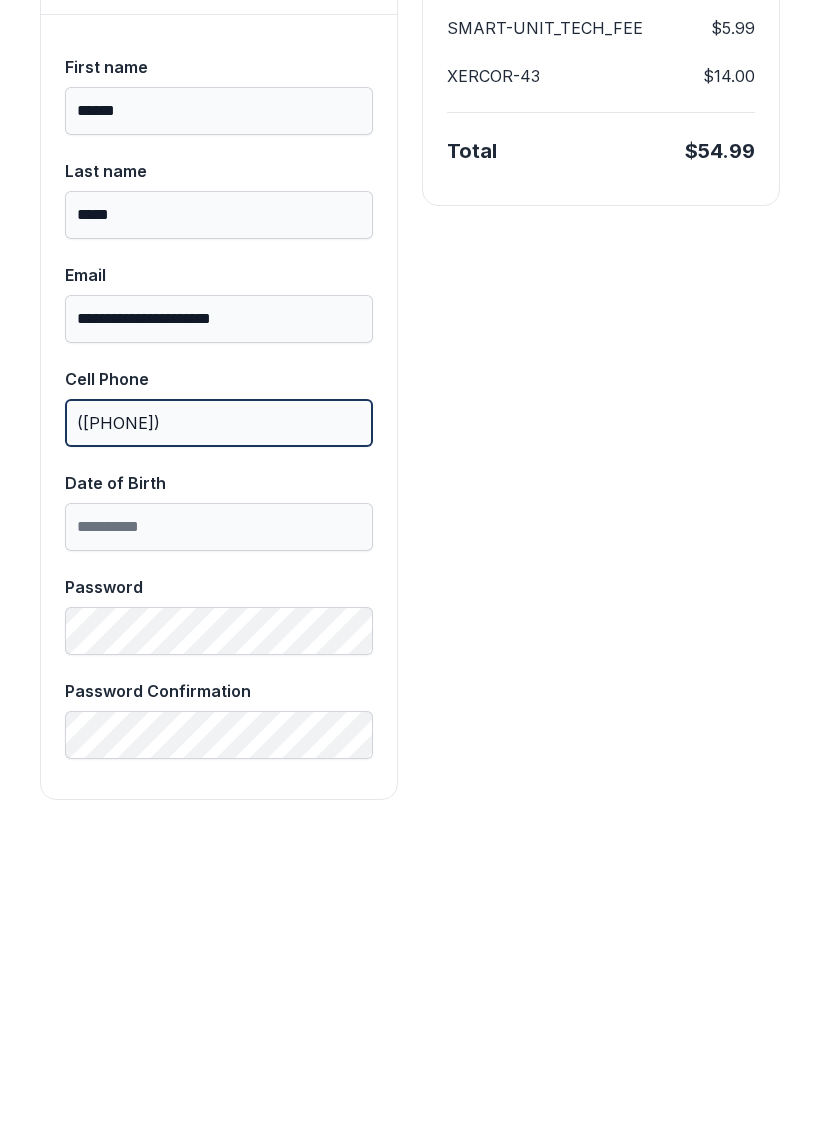 type on "([PHONE])" 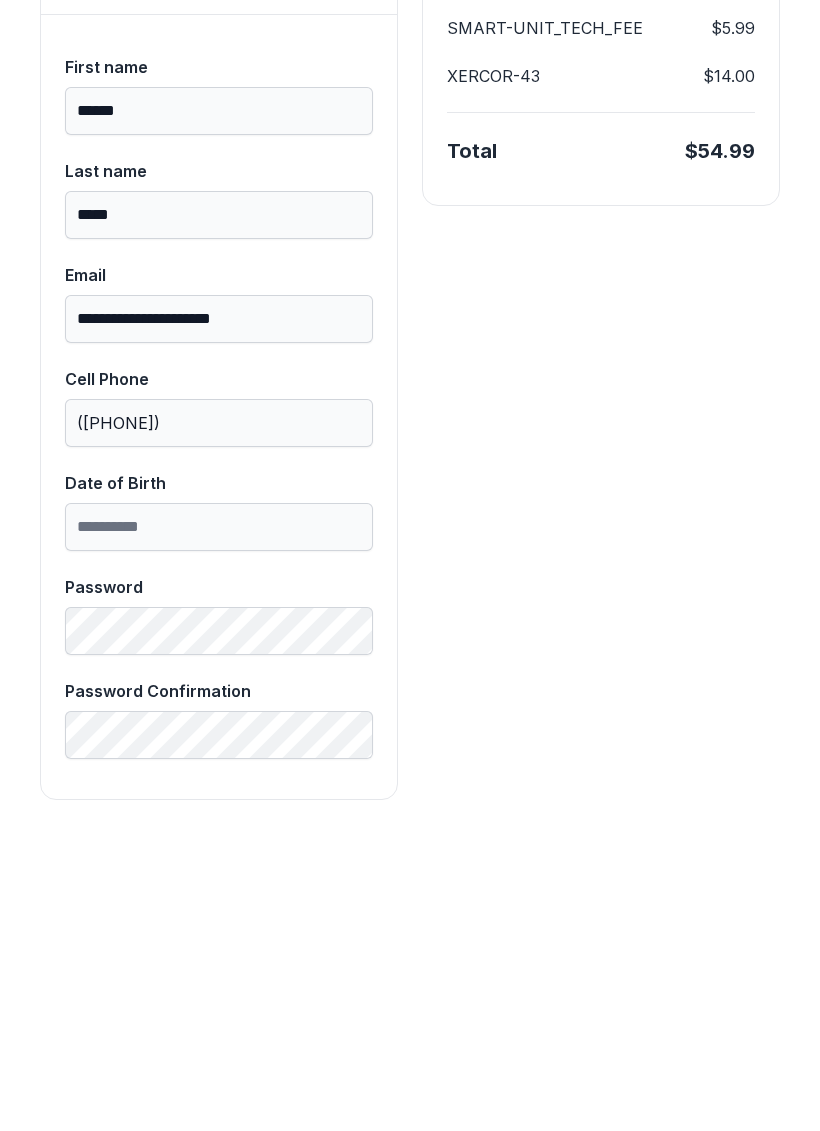 click on "Date of Birth" at bounding box center (219, 839) 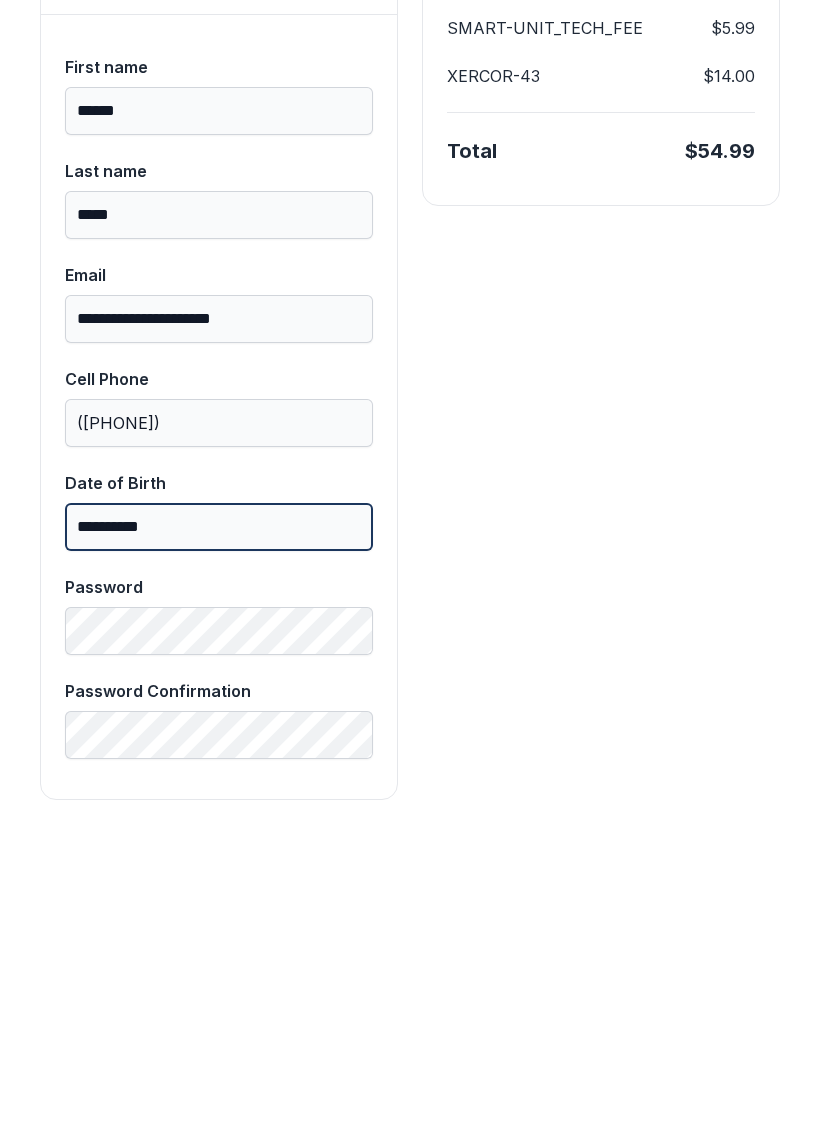 type on "**********" 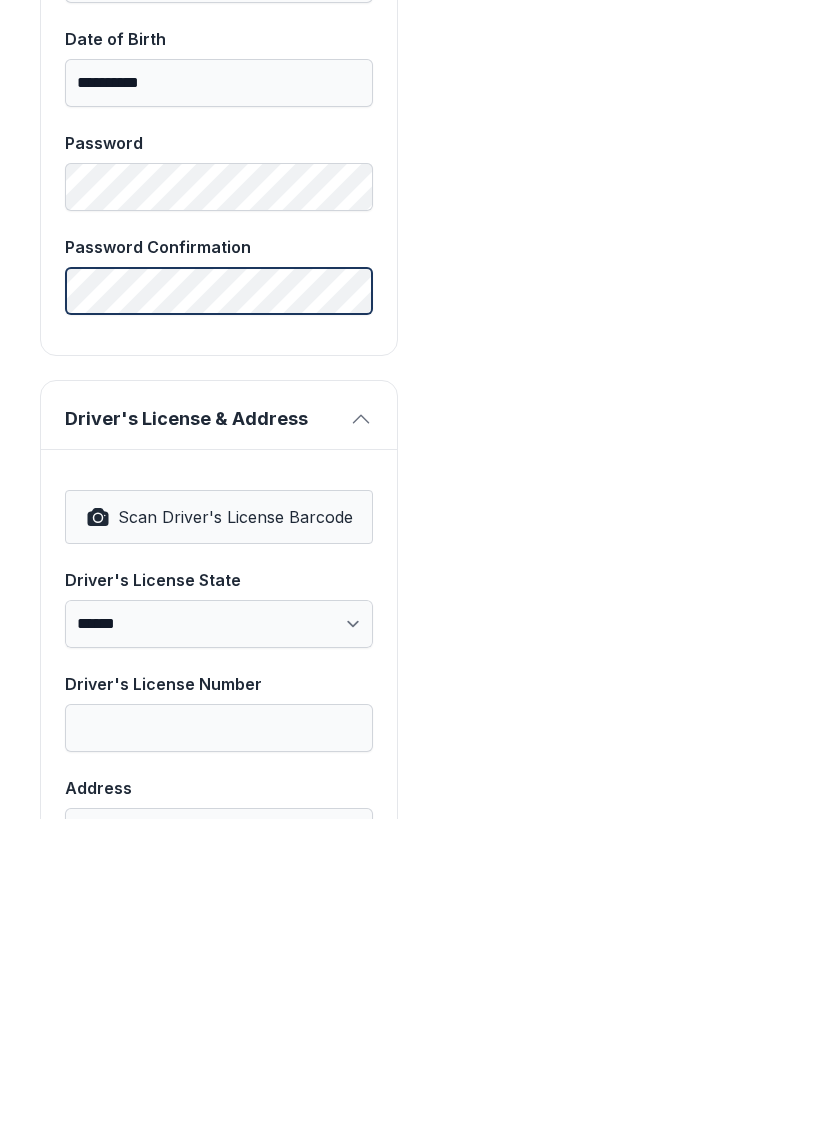 scroll, scrollTop: 834, scrollLeft: 0, axis: vertical 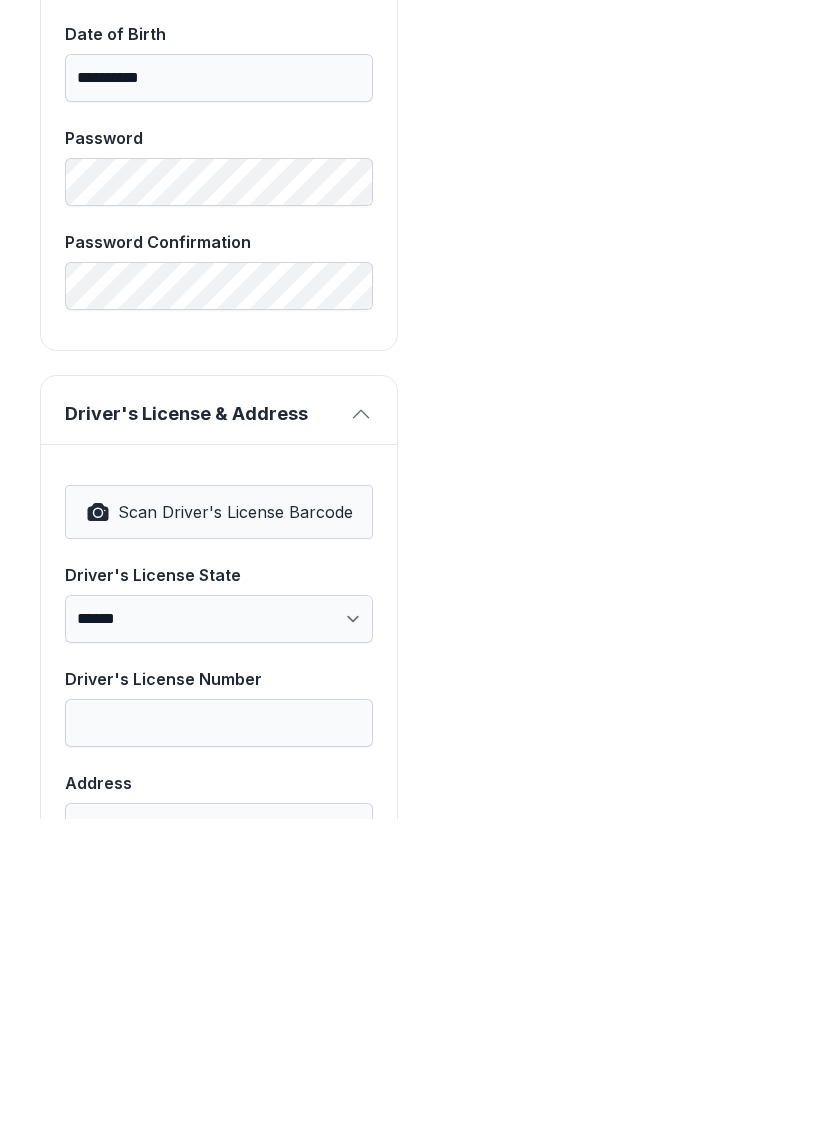 click on "Scan Driver's License Barcode" at bounding box center [235, 824] 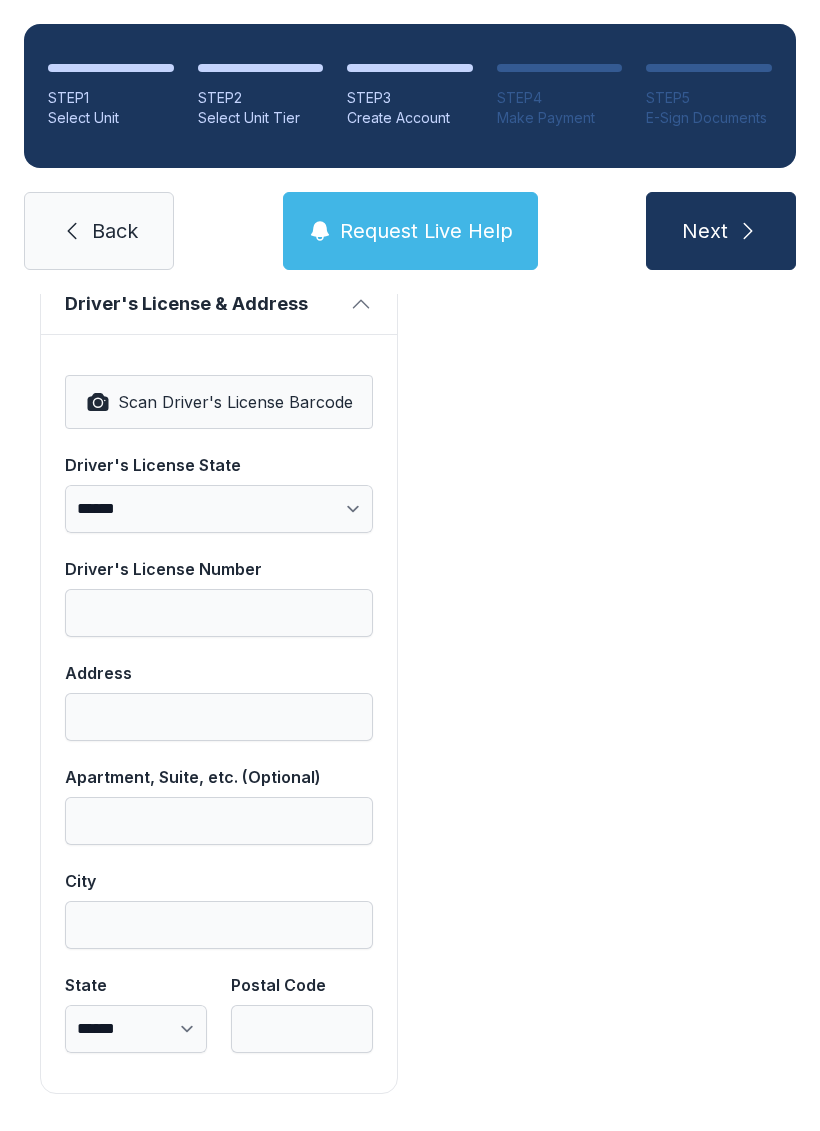 scroll, scrollTop: 1250, scrollLeft: 0, axis: vertical 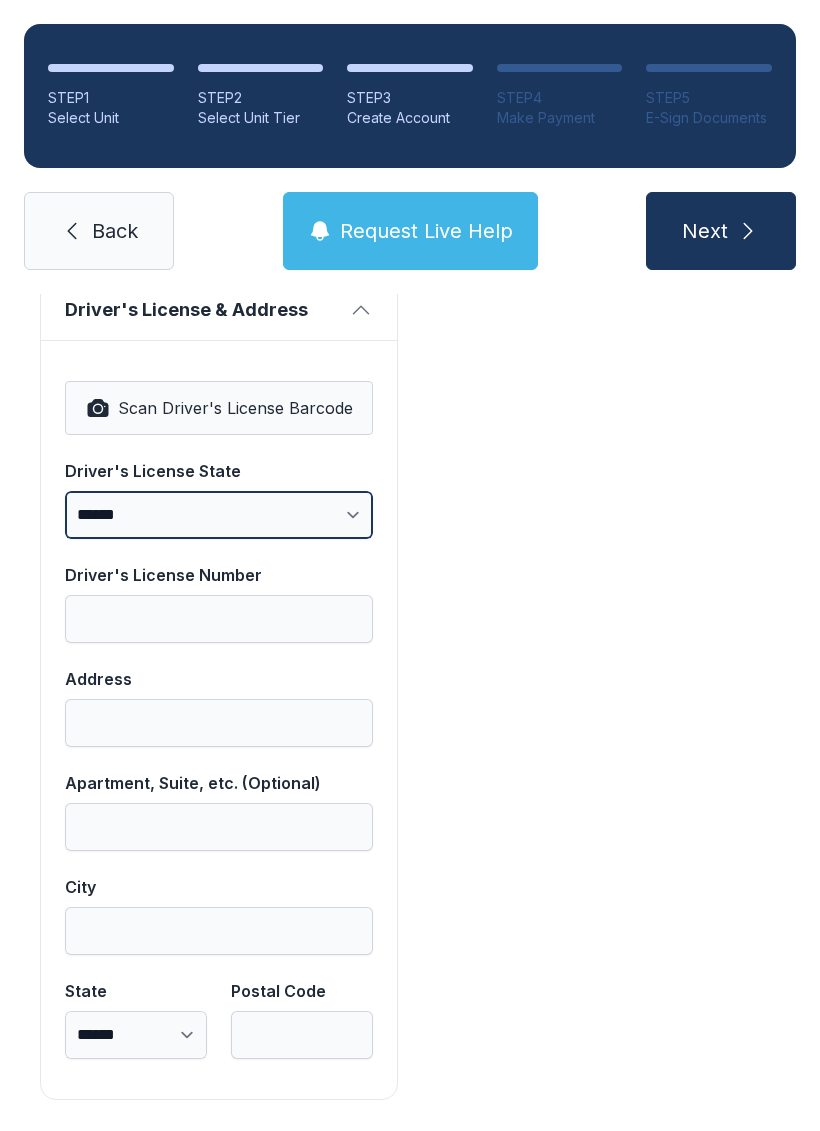 click on "**********" at bounding box center [219, 515] 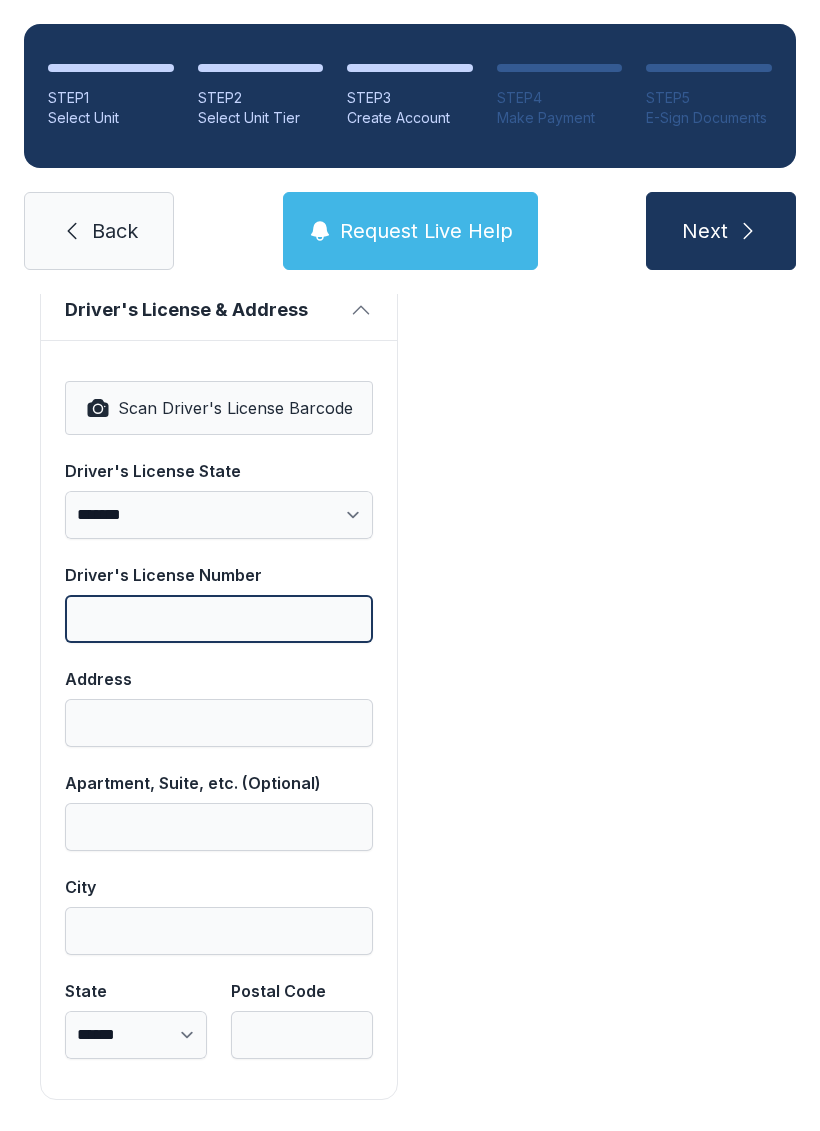 click on "Driver's License Number" at bounding box center (219, 619) 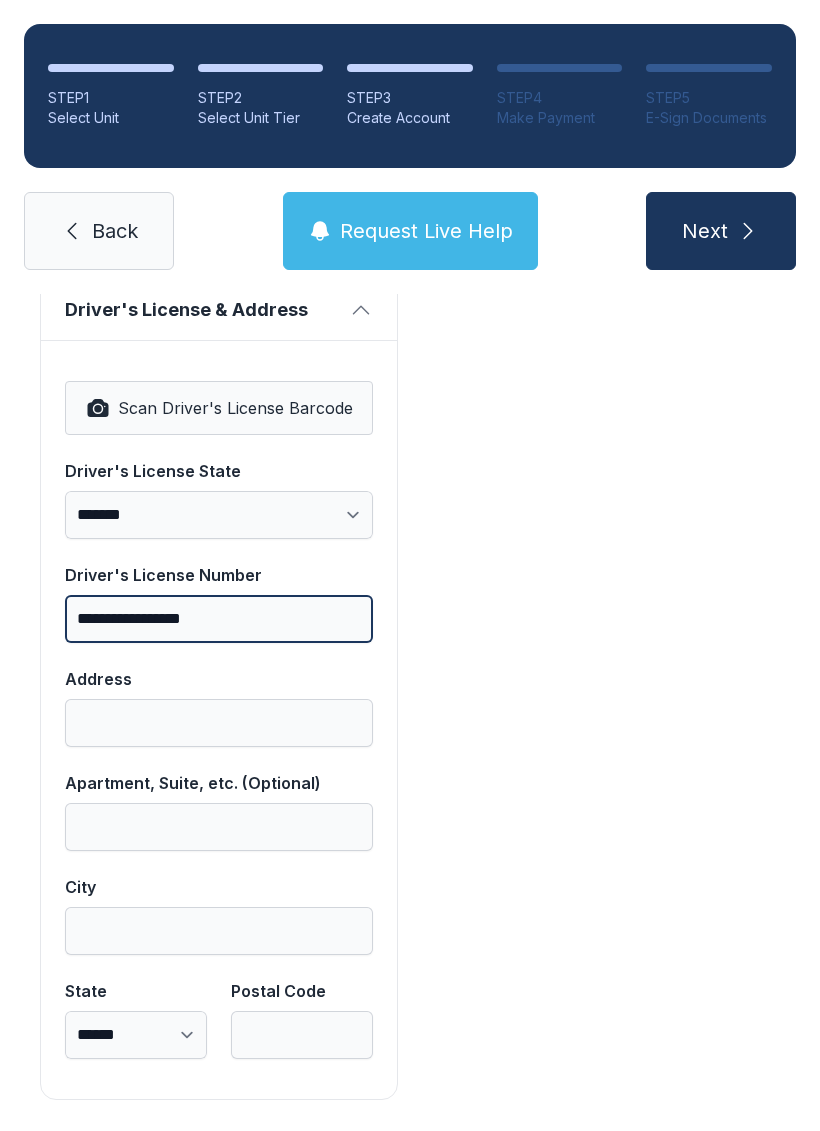 type on "**********" 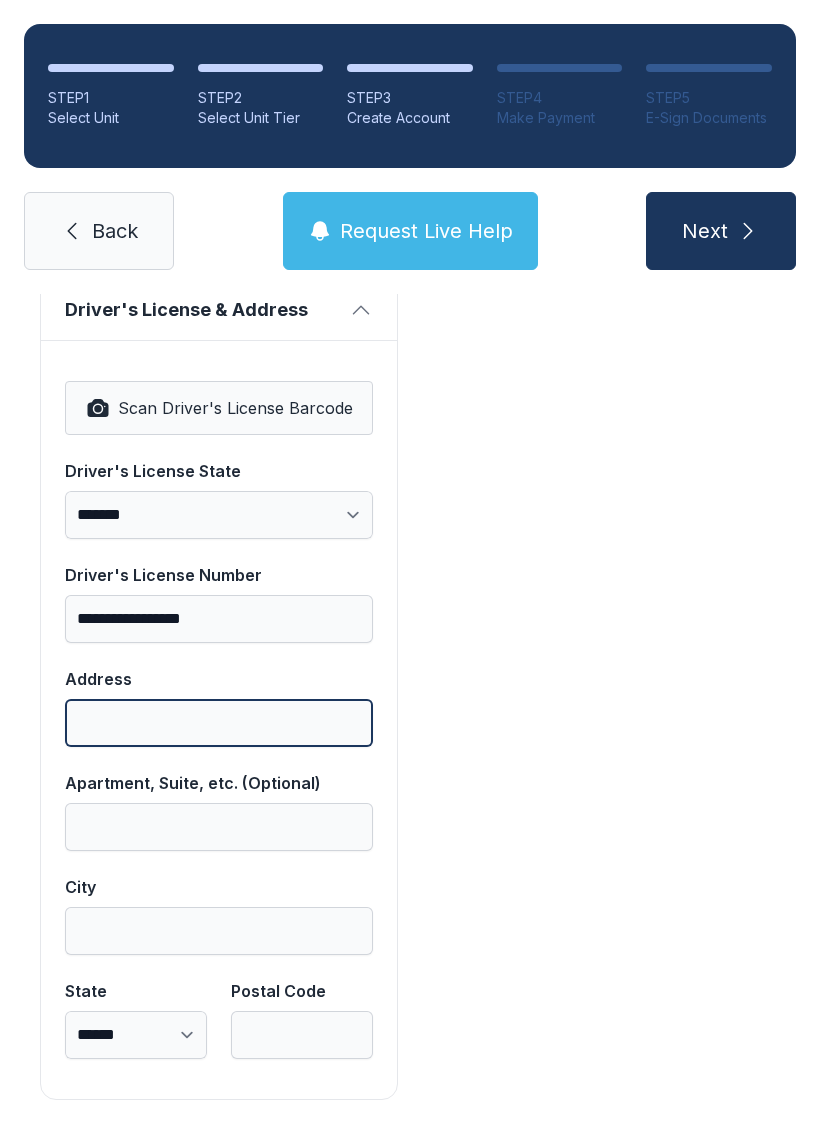 click on "Address" at bounding box center [219, 723] 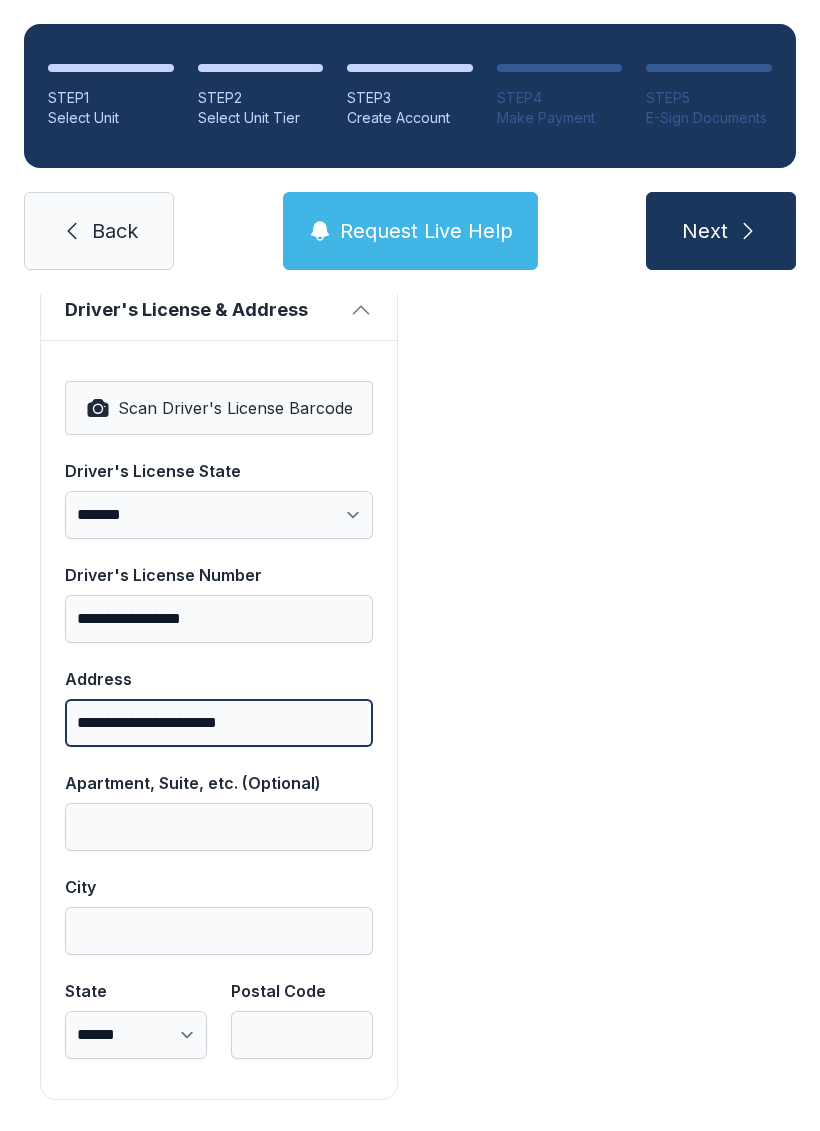 type on "**********" 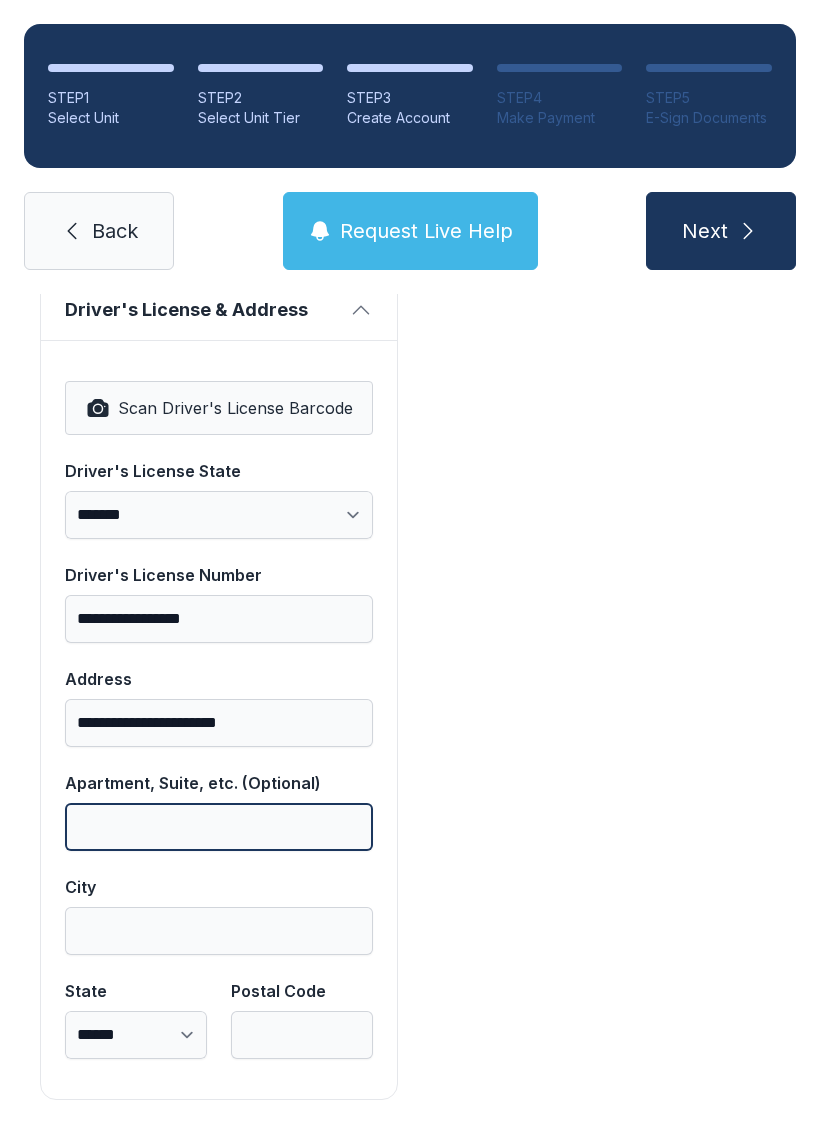 click on "Apartment, Suite, etc. (Optional)" at bounding box center [219, 827] 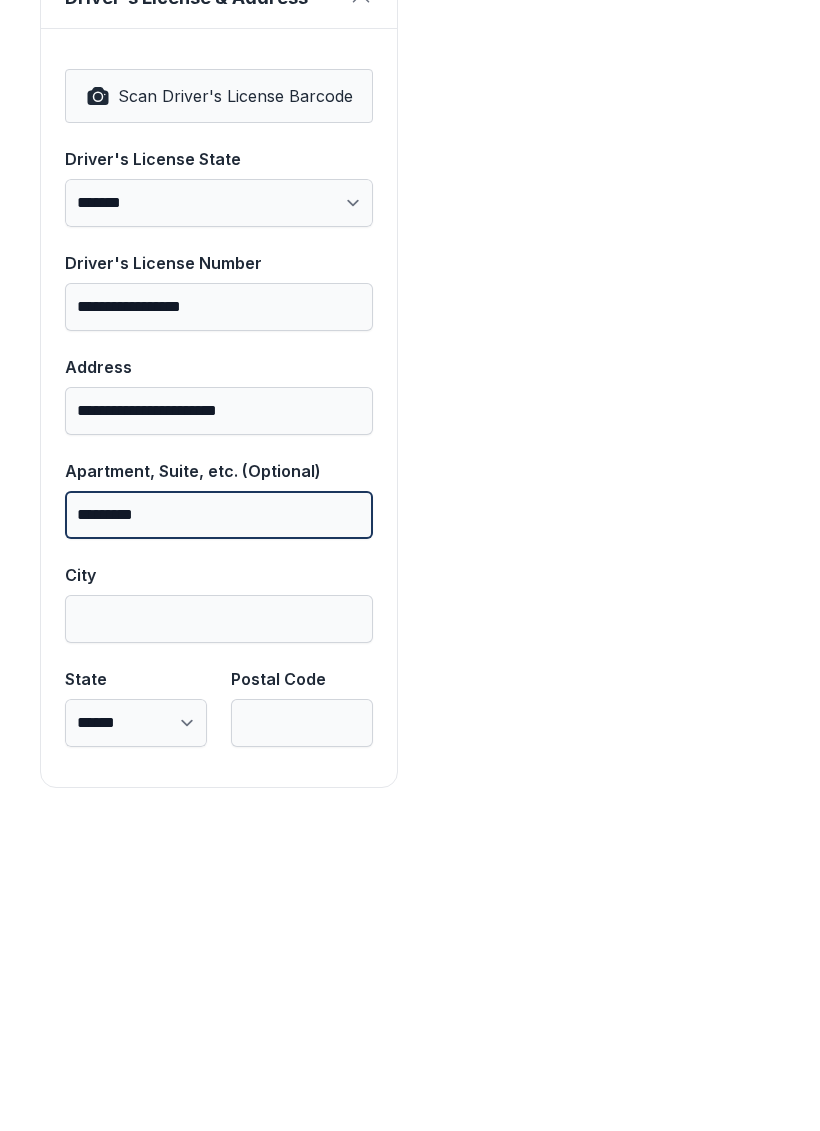 type on "*********" 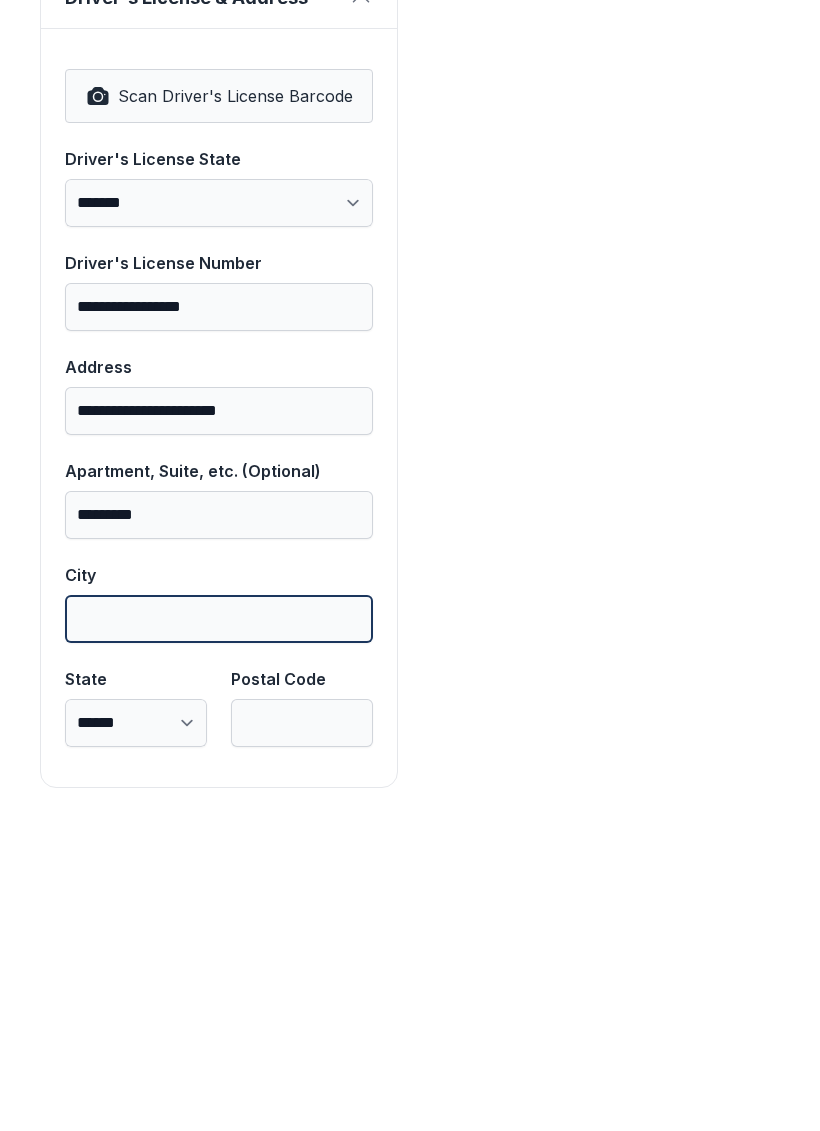 click on "City" at bounding box center (219, 931) 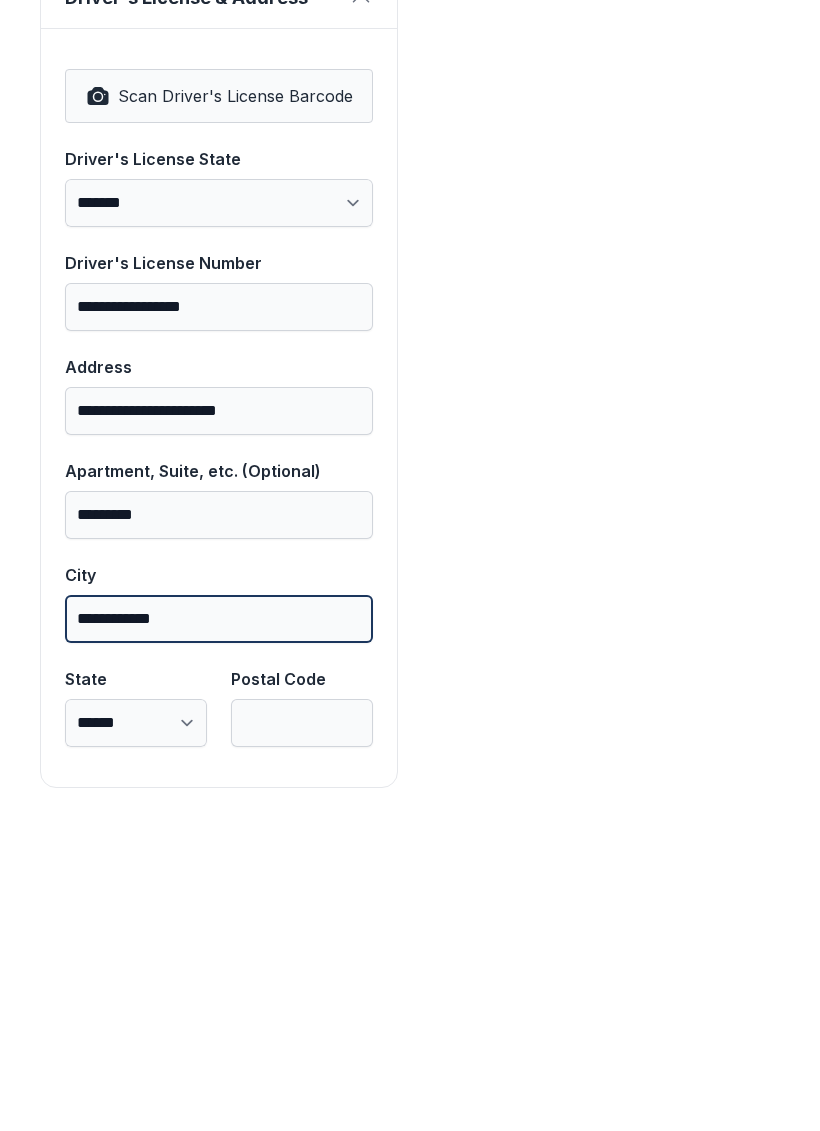type on "**********" 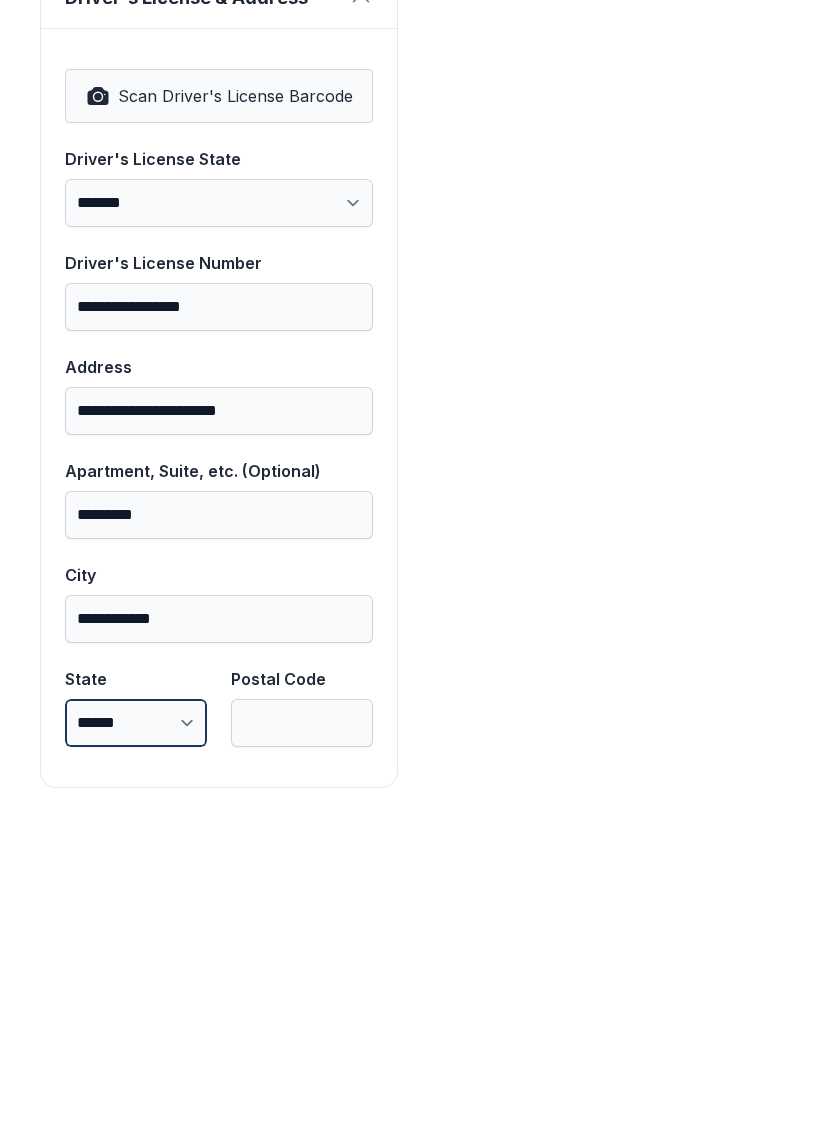 click on "**********" at bounding box center (136, 1035) 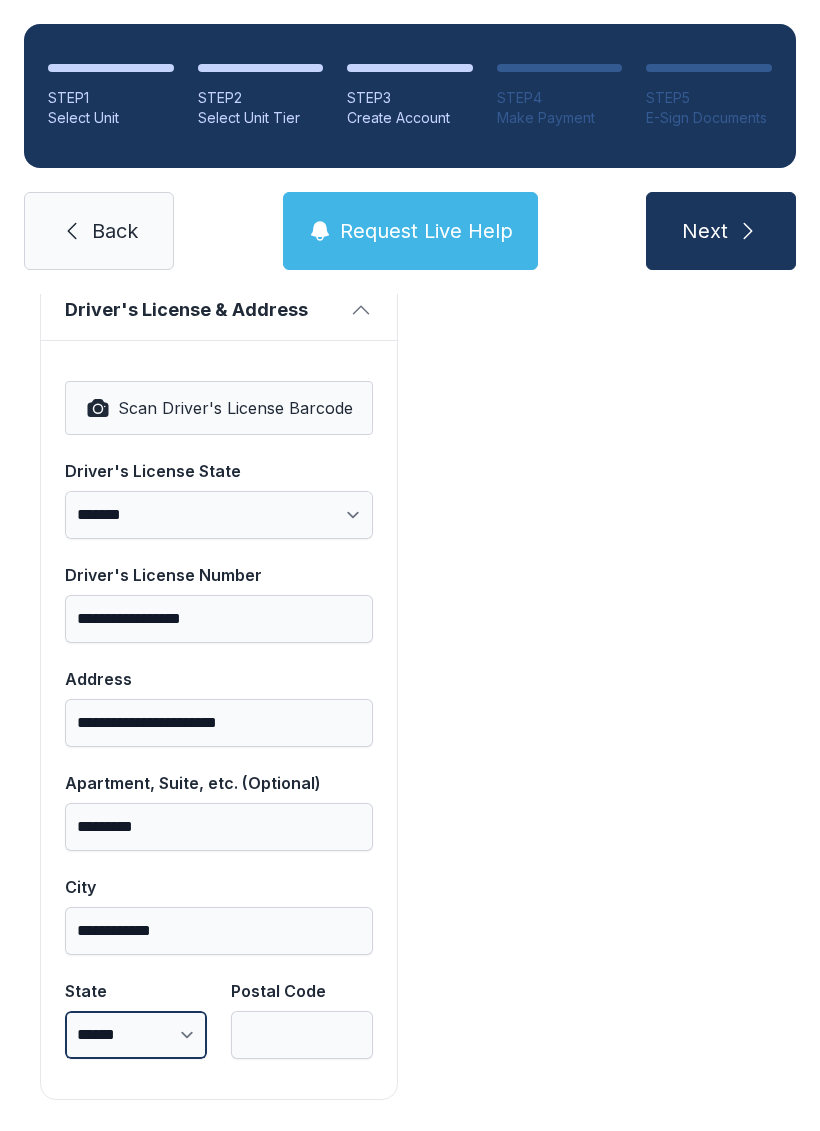 select on "**" 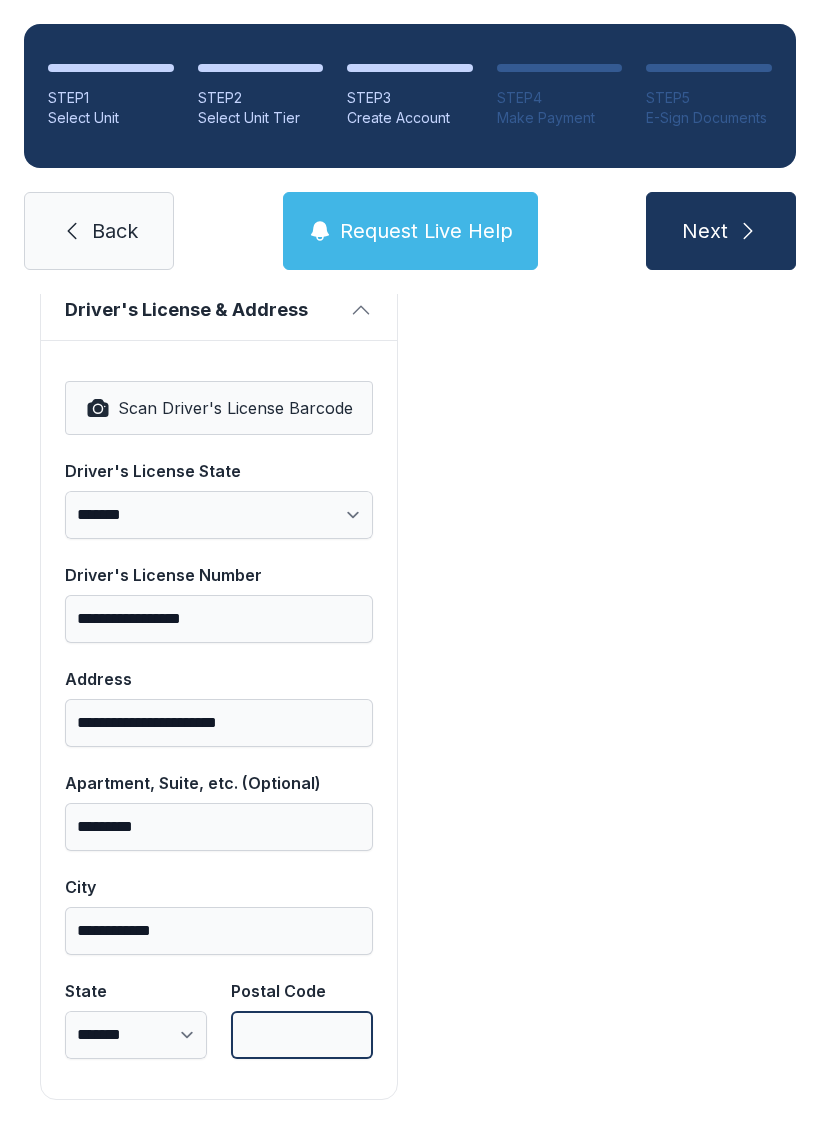 click on "Postal Code" at bounding box center (302, 1035) 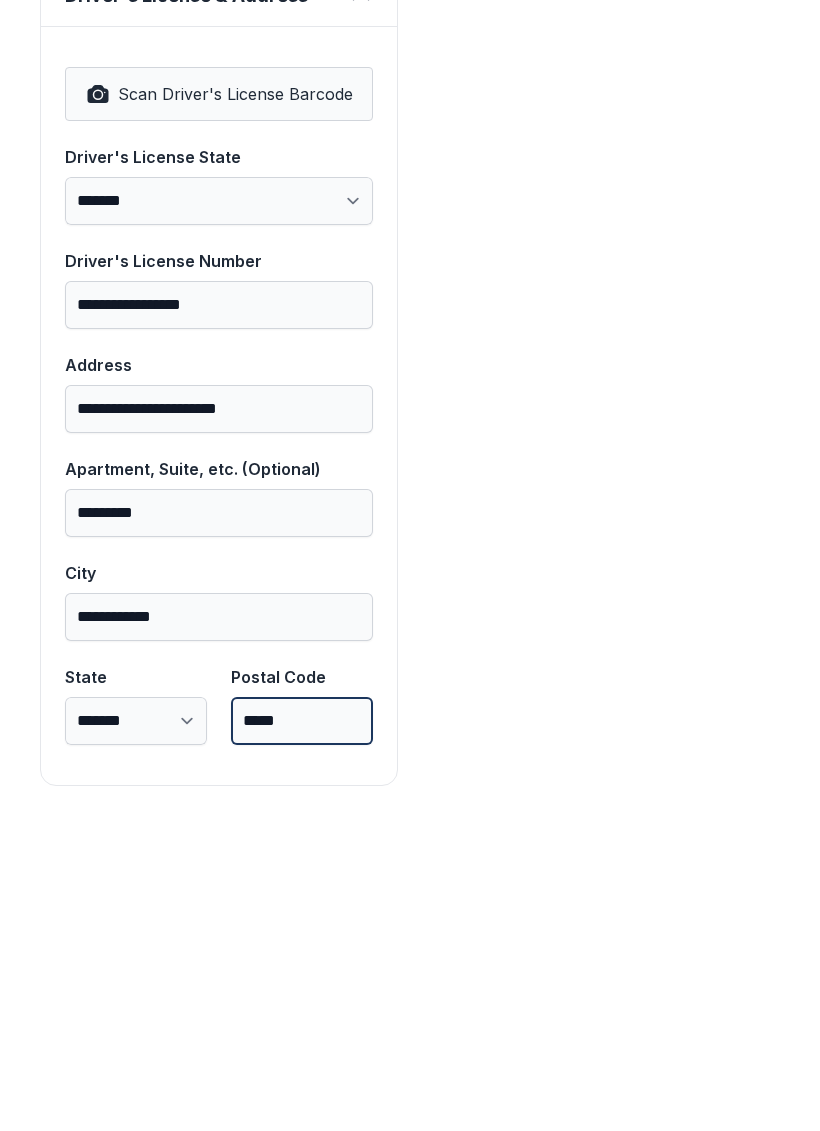 scroll, scrollTop: 1250, scrollLeft: 0, axis: vertical 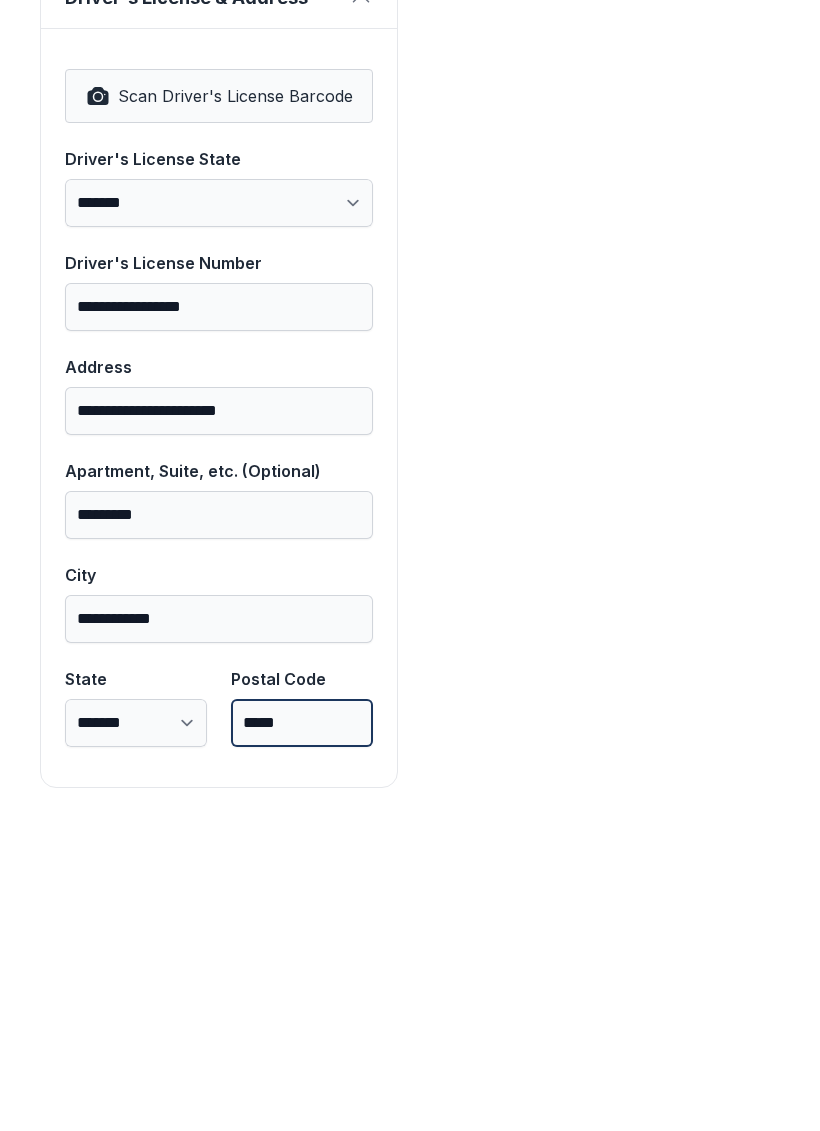 type on "*****" 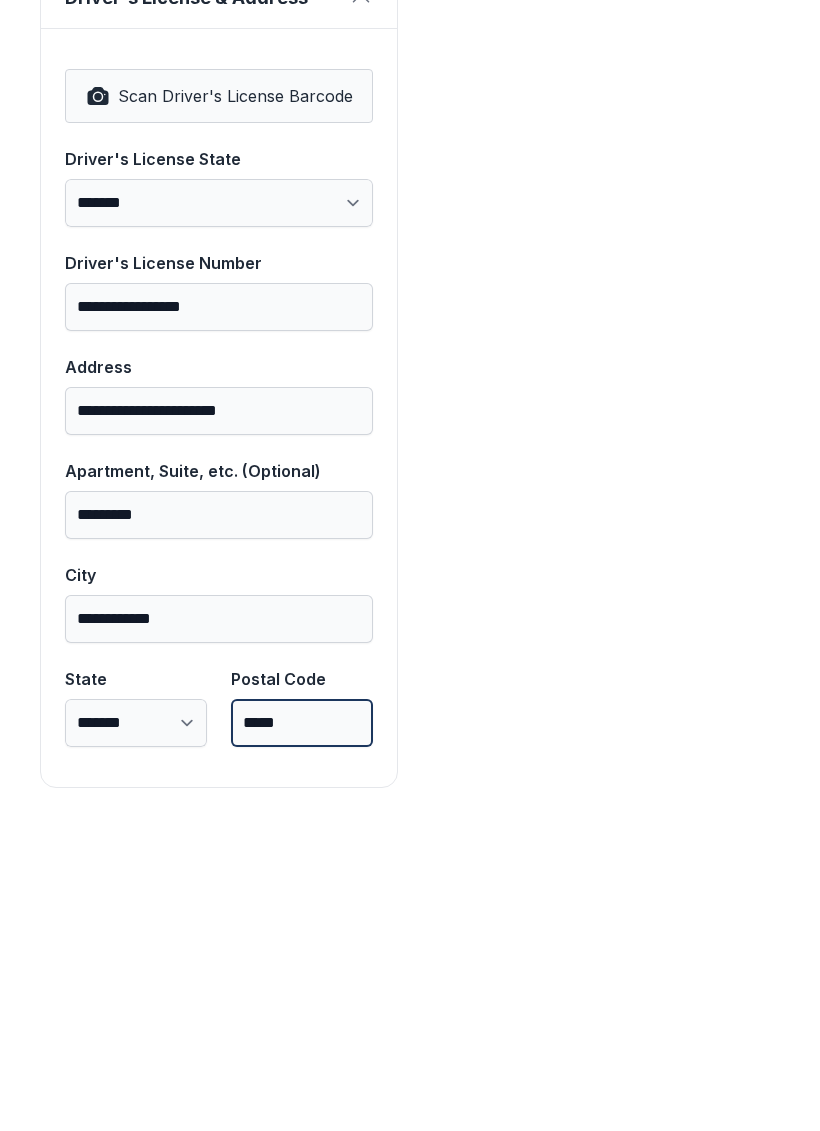 scroll, scrollTop: 0, scrollLeft: 0, axis: both 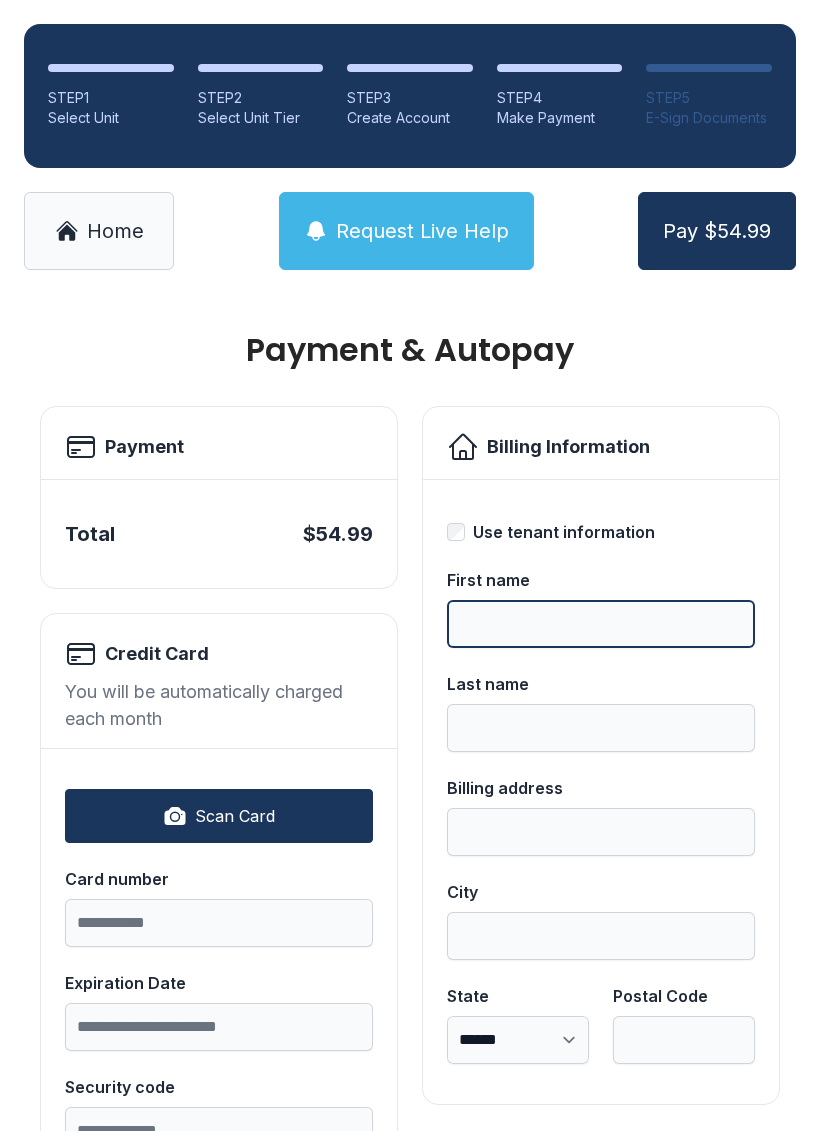 click on "First name" at bounding box center (601, 624) 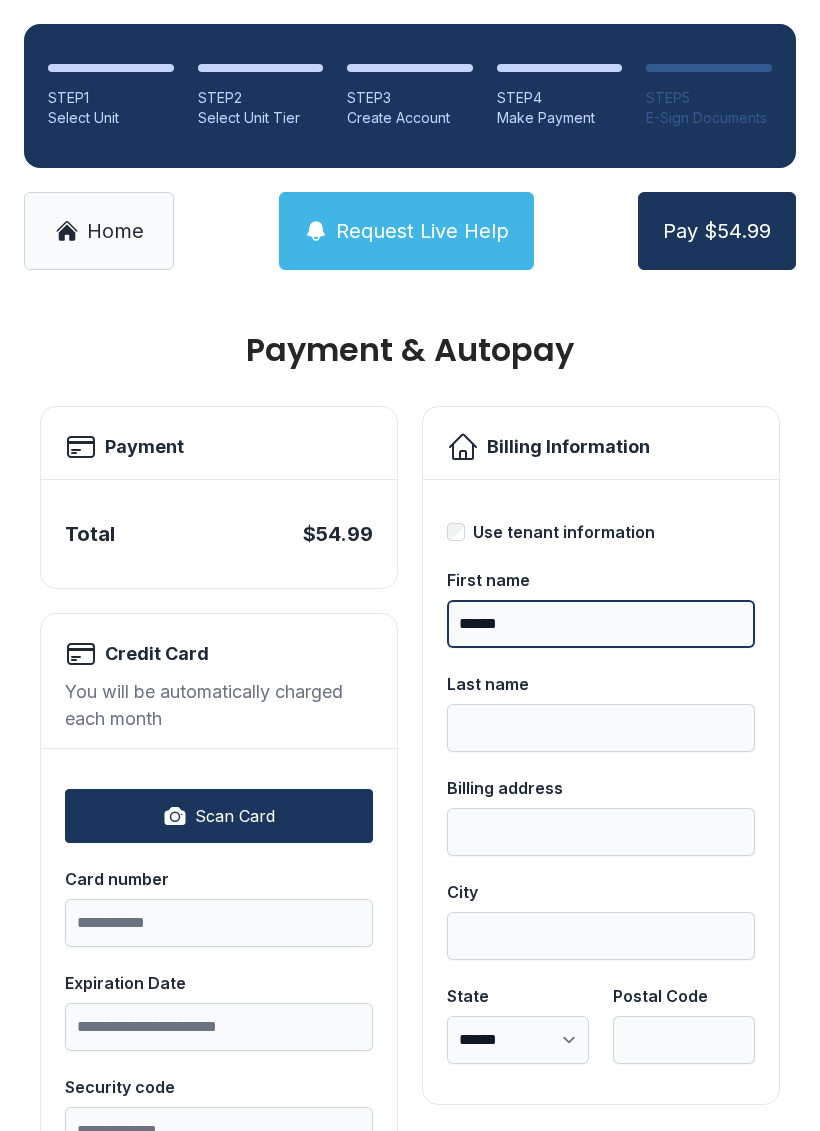 type on "******" 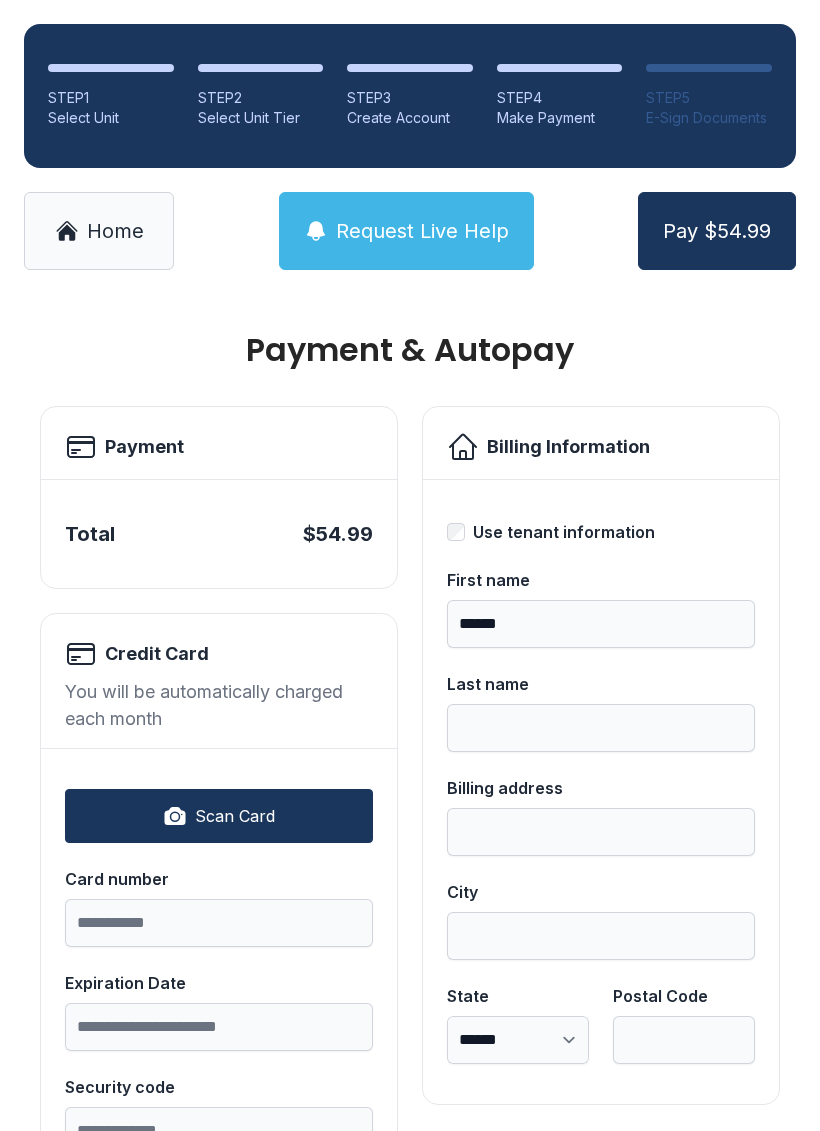 click on "Last name" at bounding box center [601, 728] 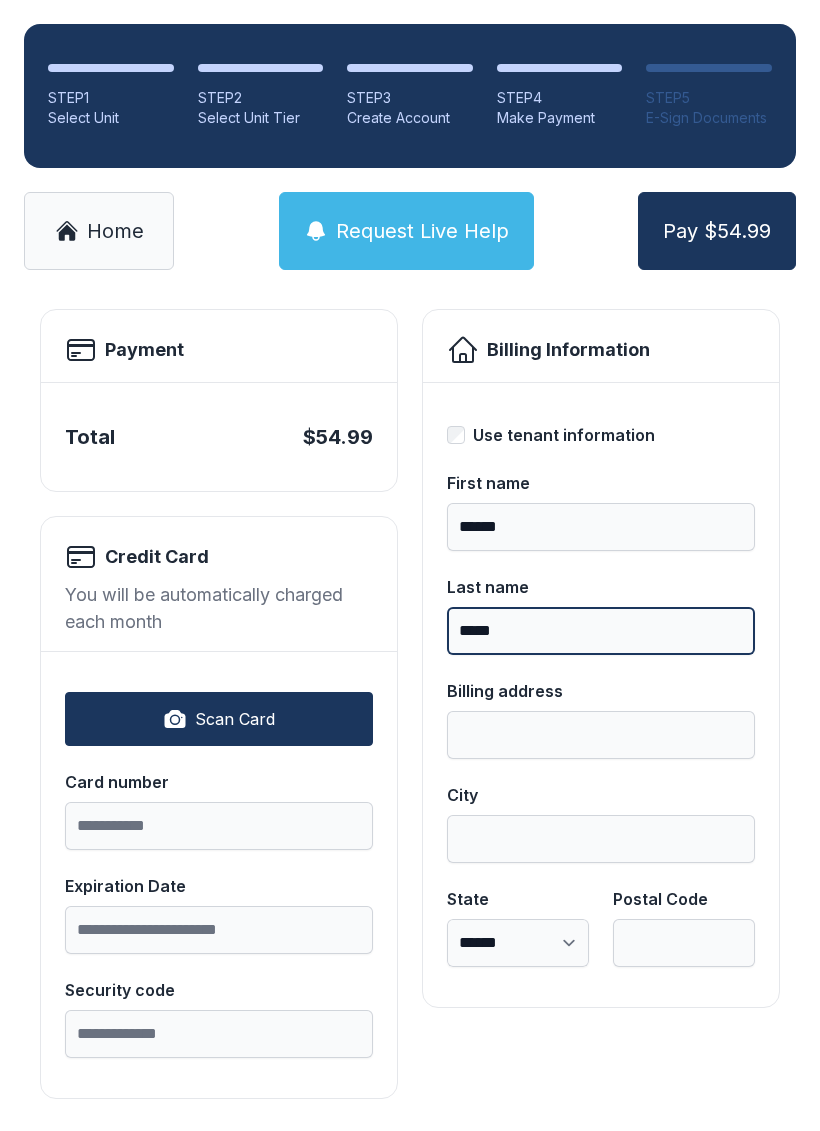 scroll, scrollTop: 96, scrollLeft: 0, axis: vertical 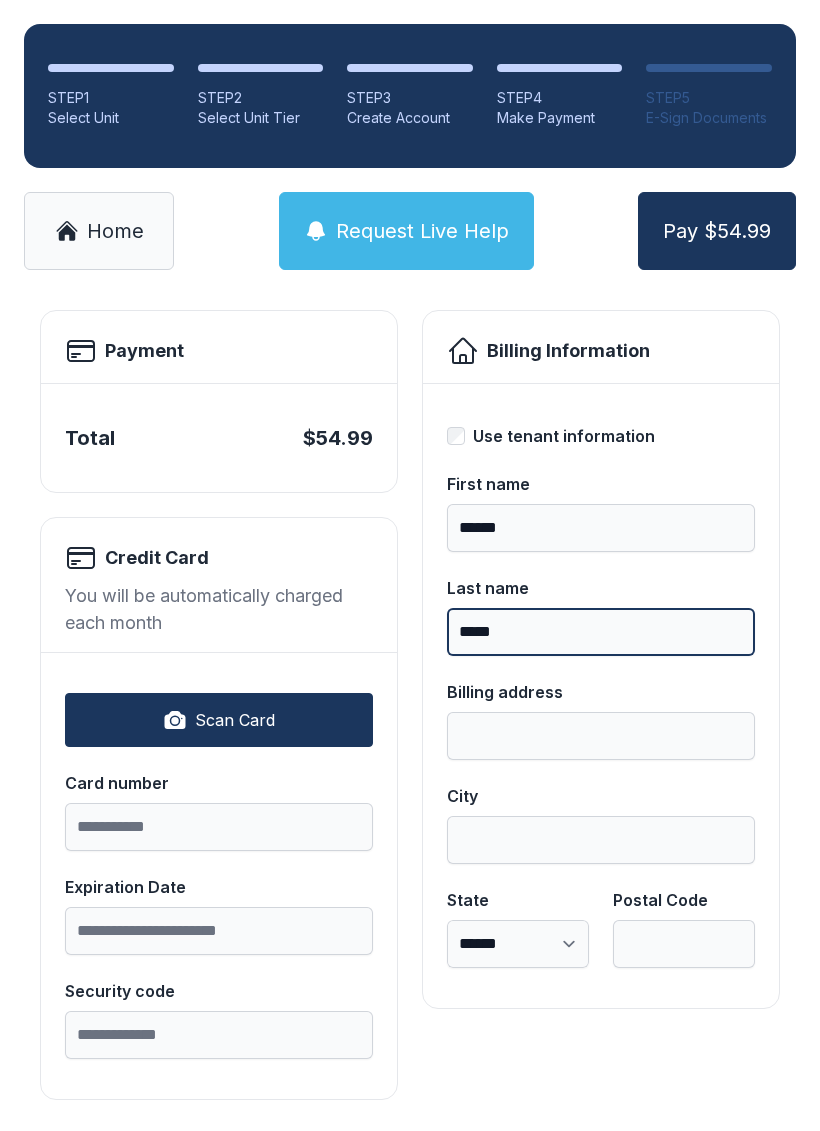 type on "*****" 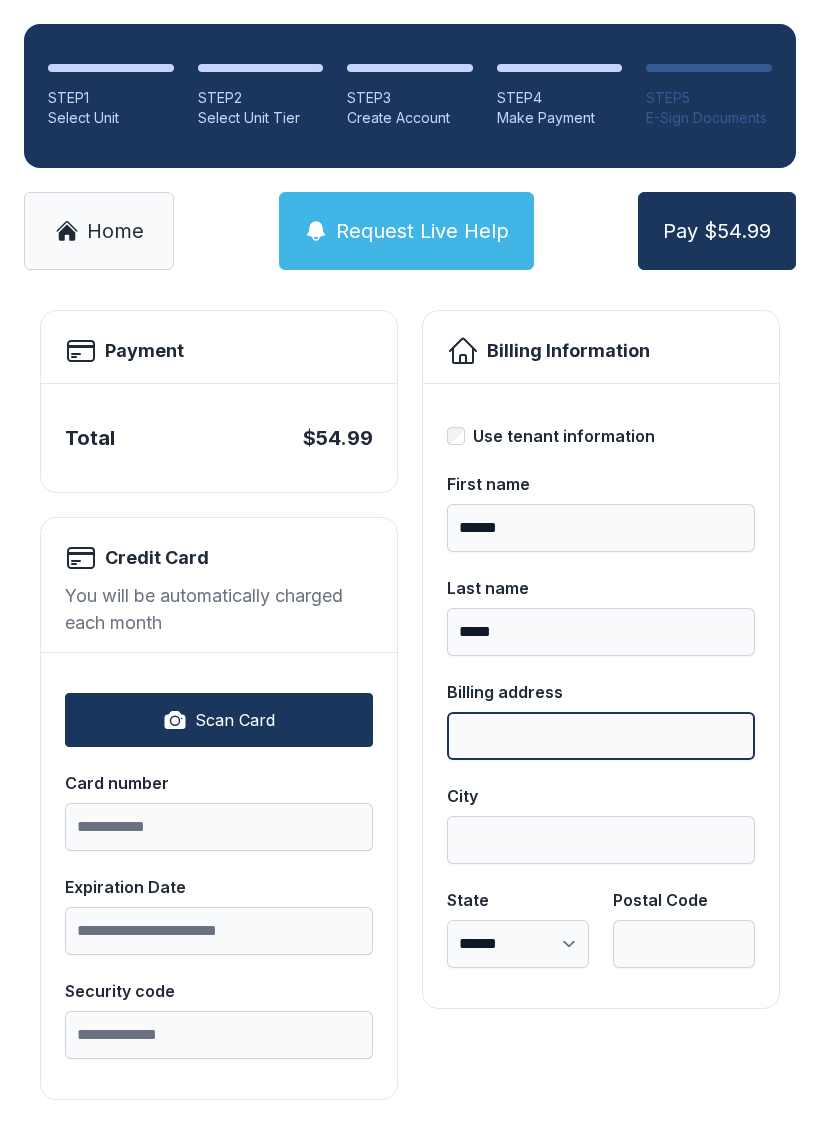 click on "Billing address" at bounding box center (601, 736) 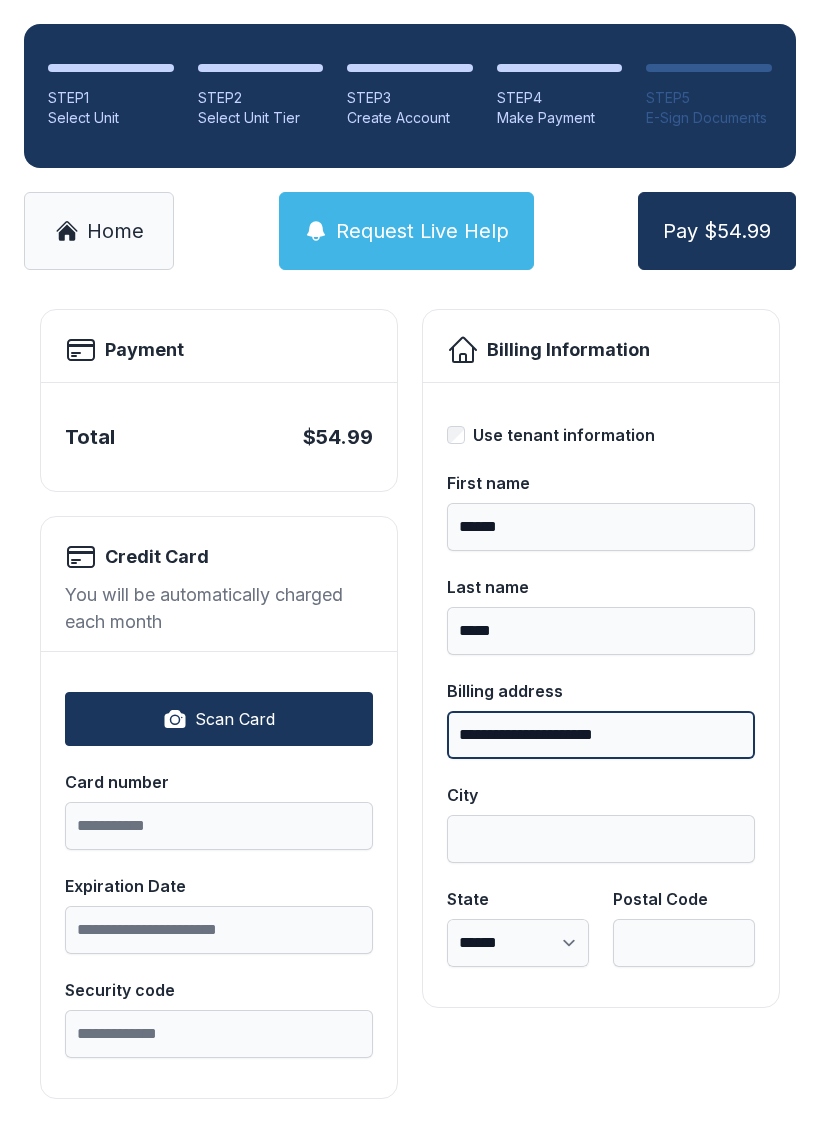 scroll, scrollTop: 96, scrollLeft: 0, axis: vertical 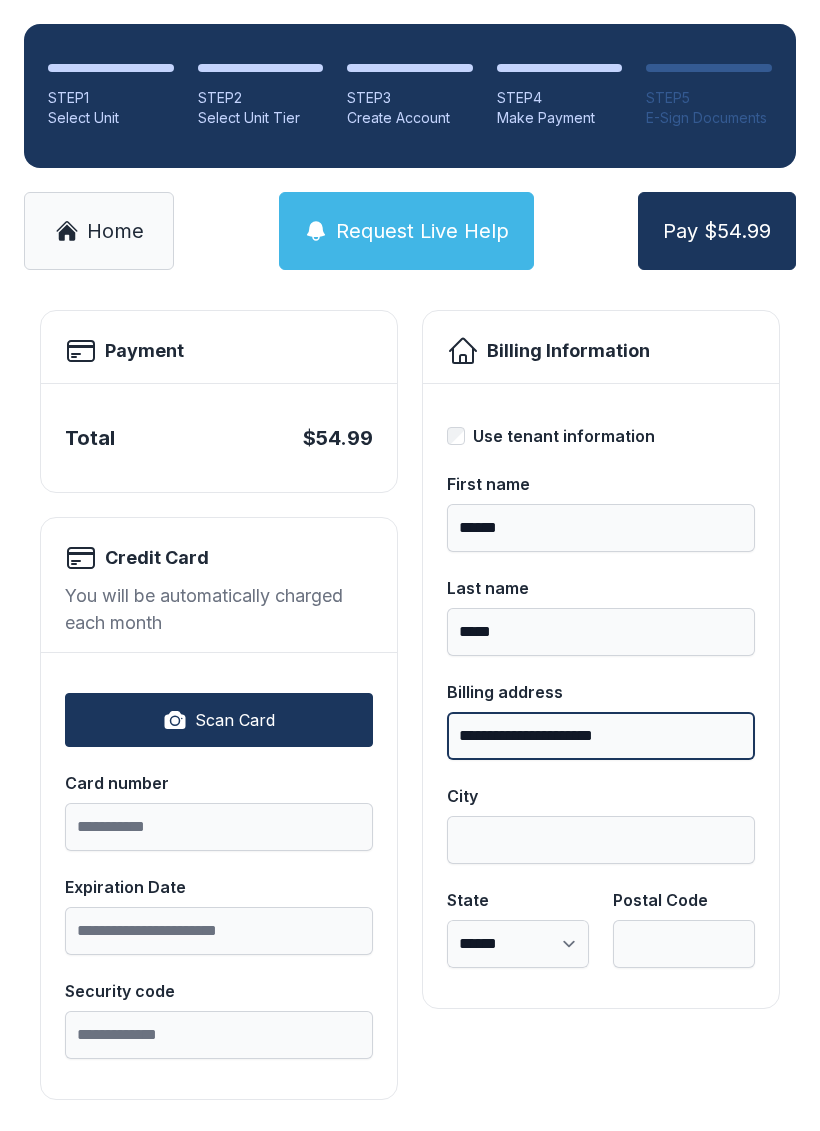 type on "**********" 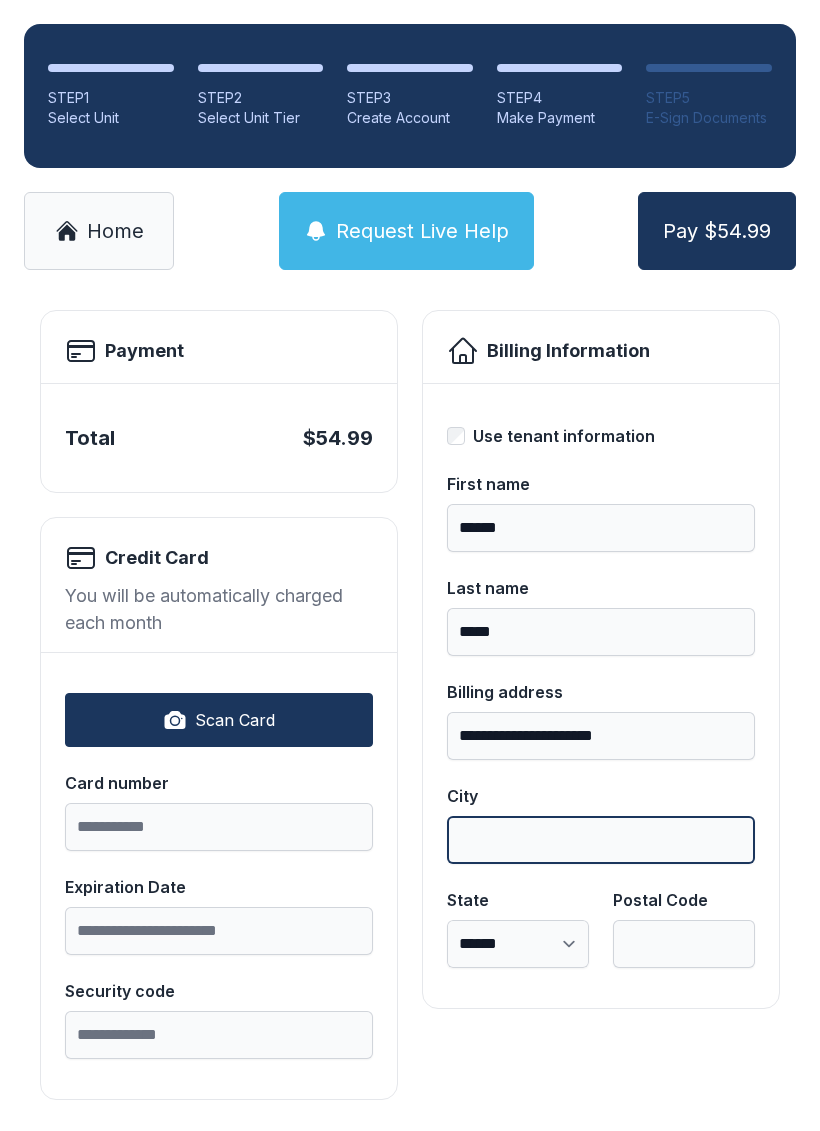 scroll, scrollTop: 49, scrollLeft: 0, axis: vertical 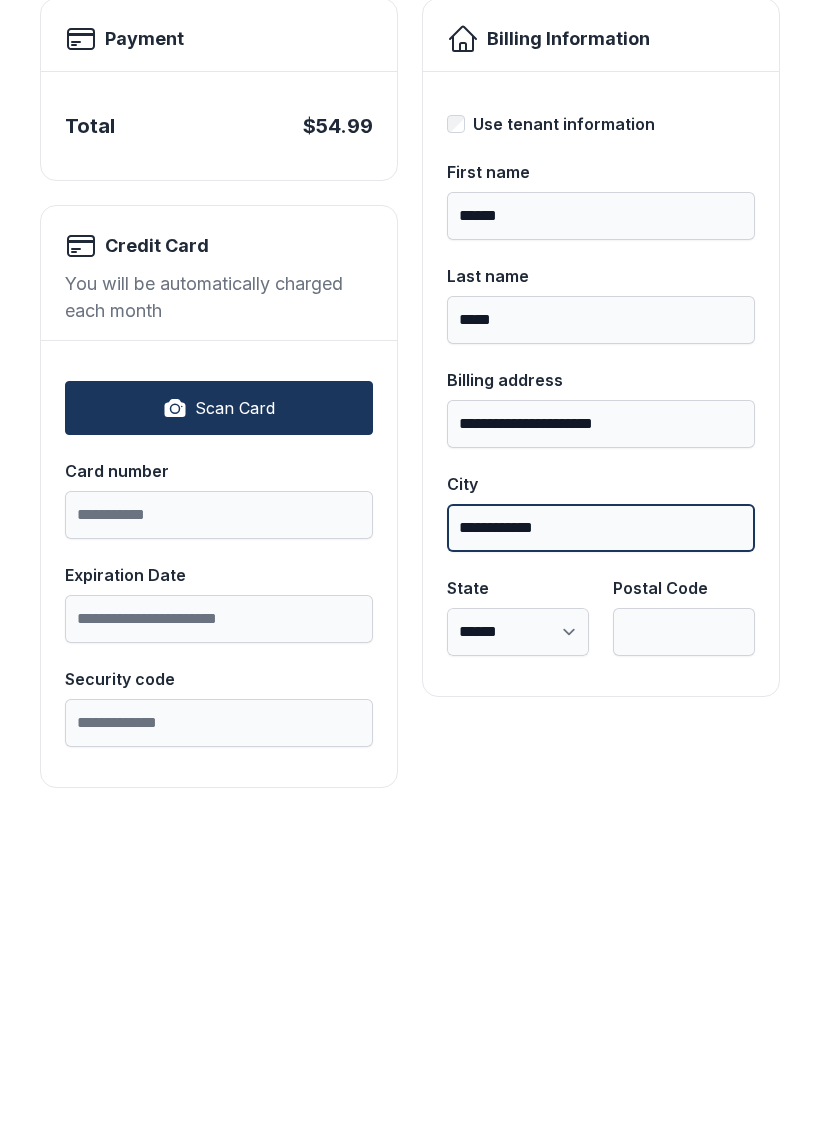 type on "**********" 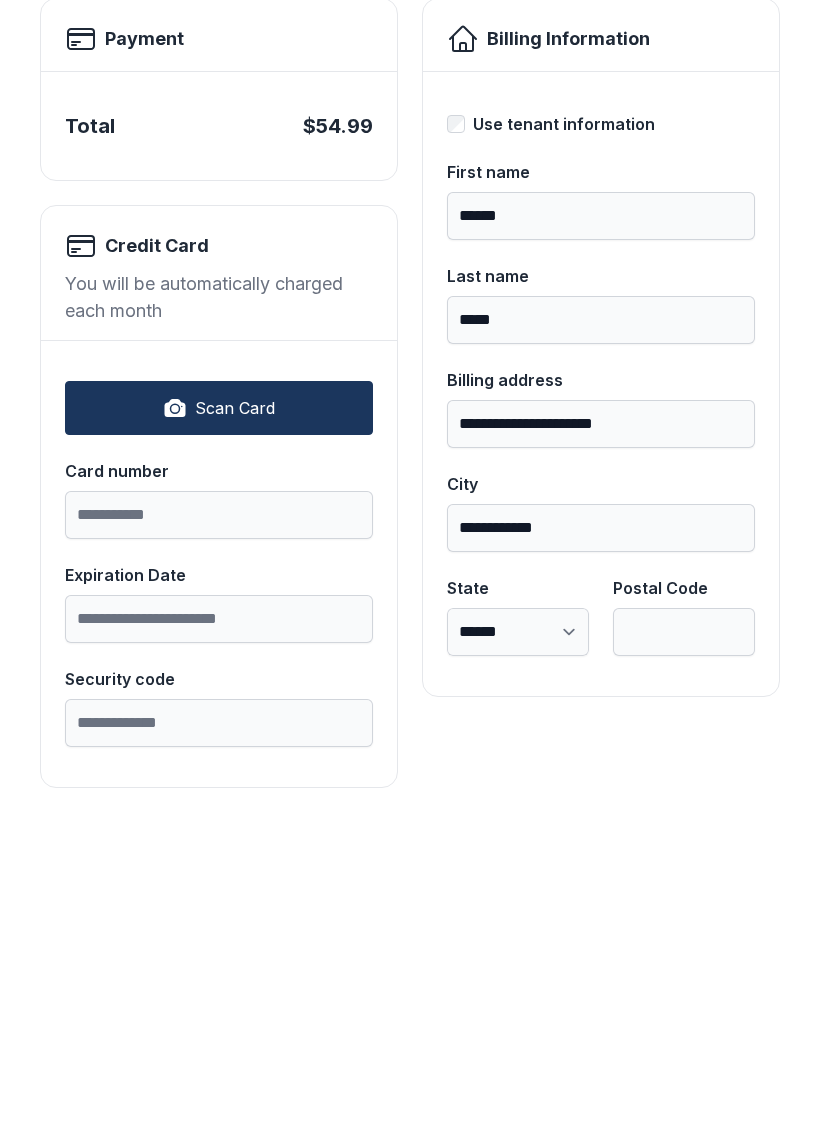 click on "**********" at bounding box center [518, 944] 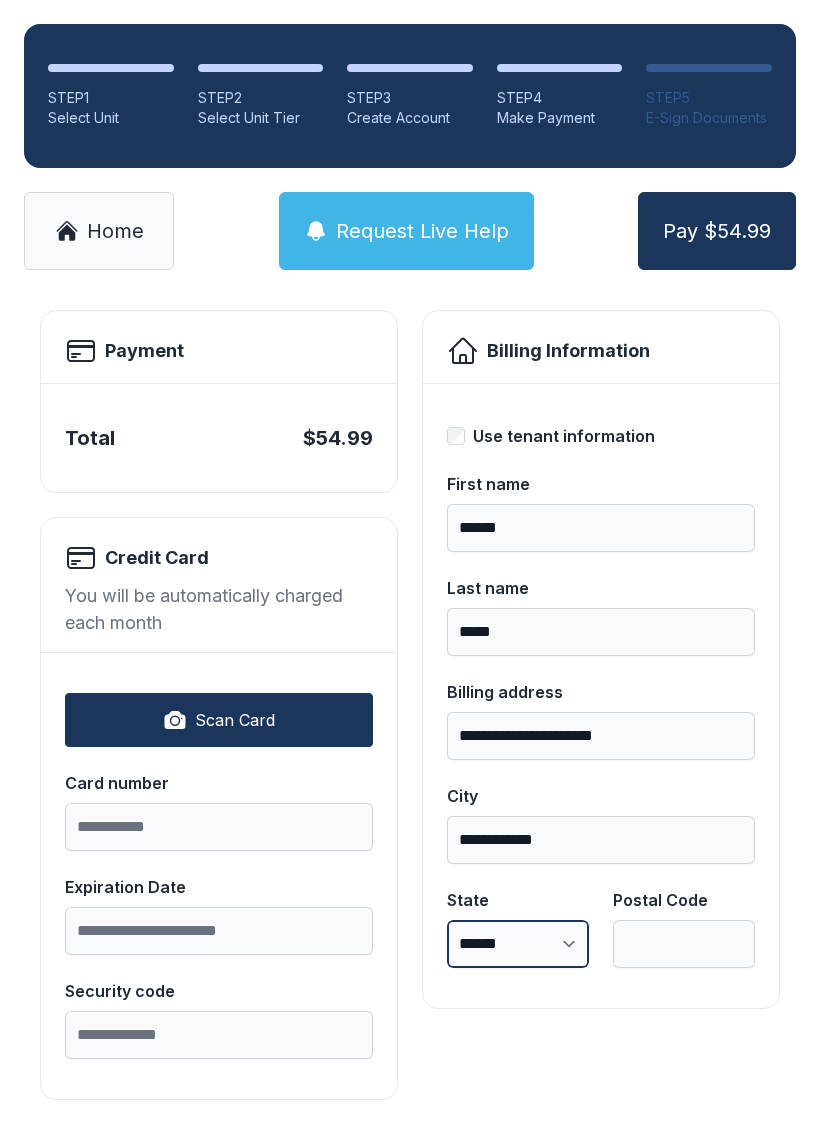 select on "**" 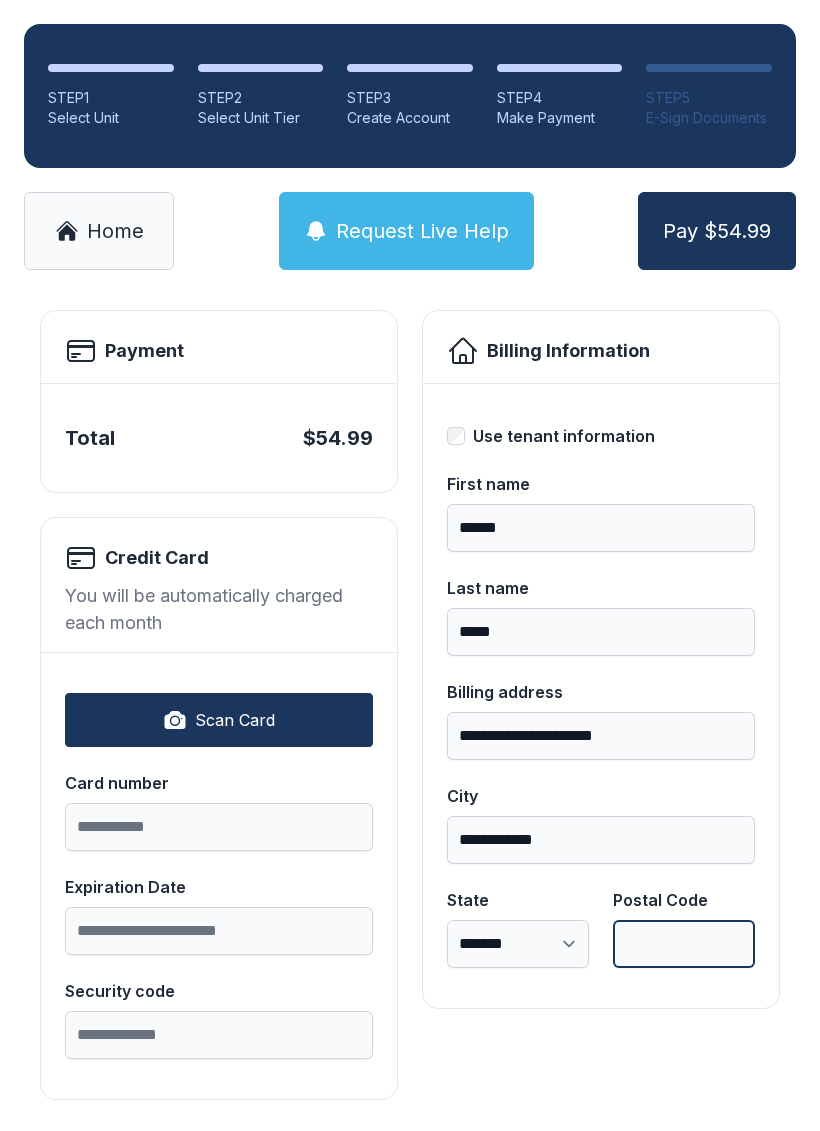 click on "Postal Code" at bounding box center [684, 944] 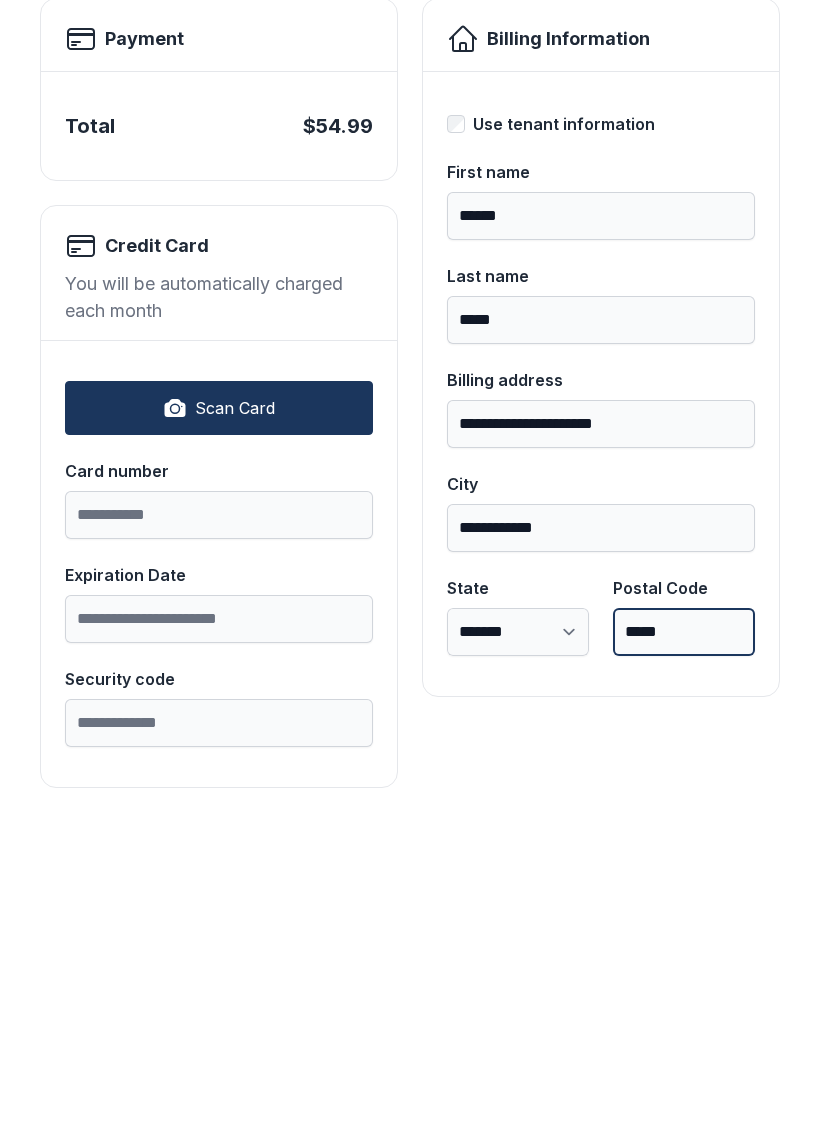 type on "*****" 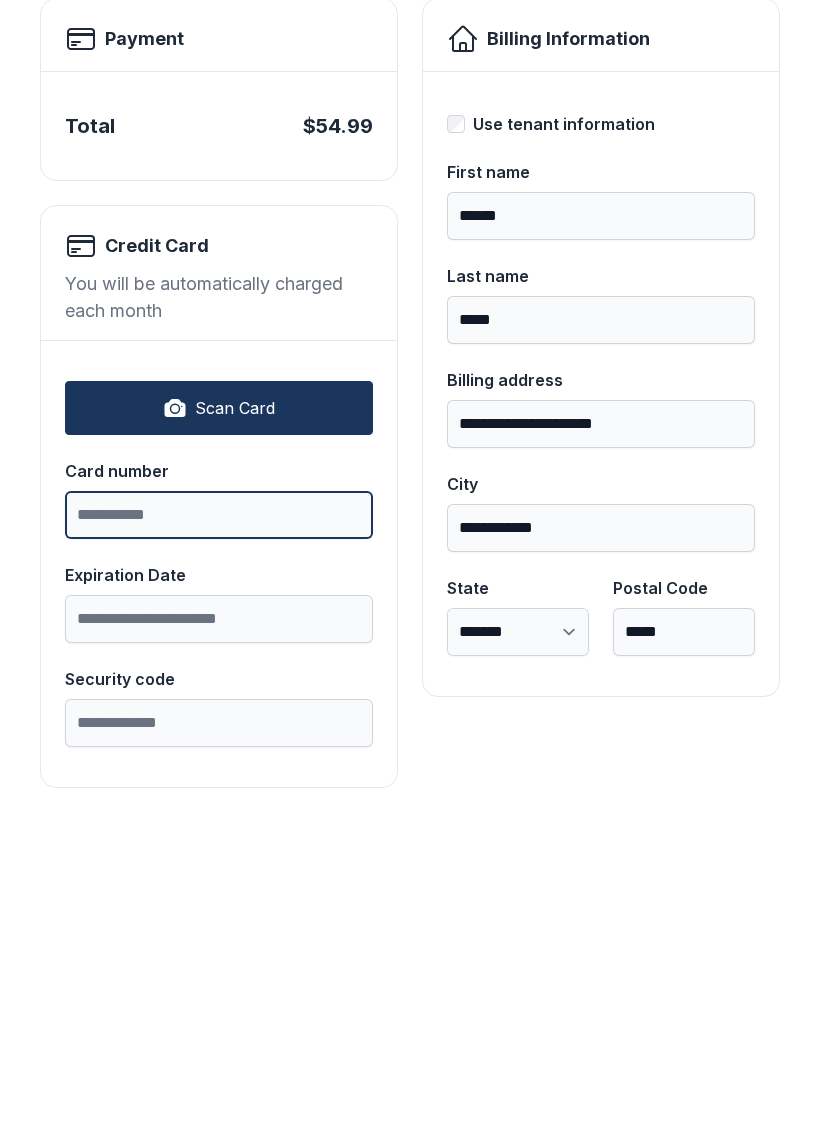 click on "Card number" at bounding box center [219, 827] 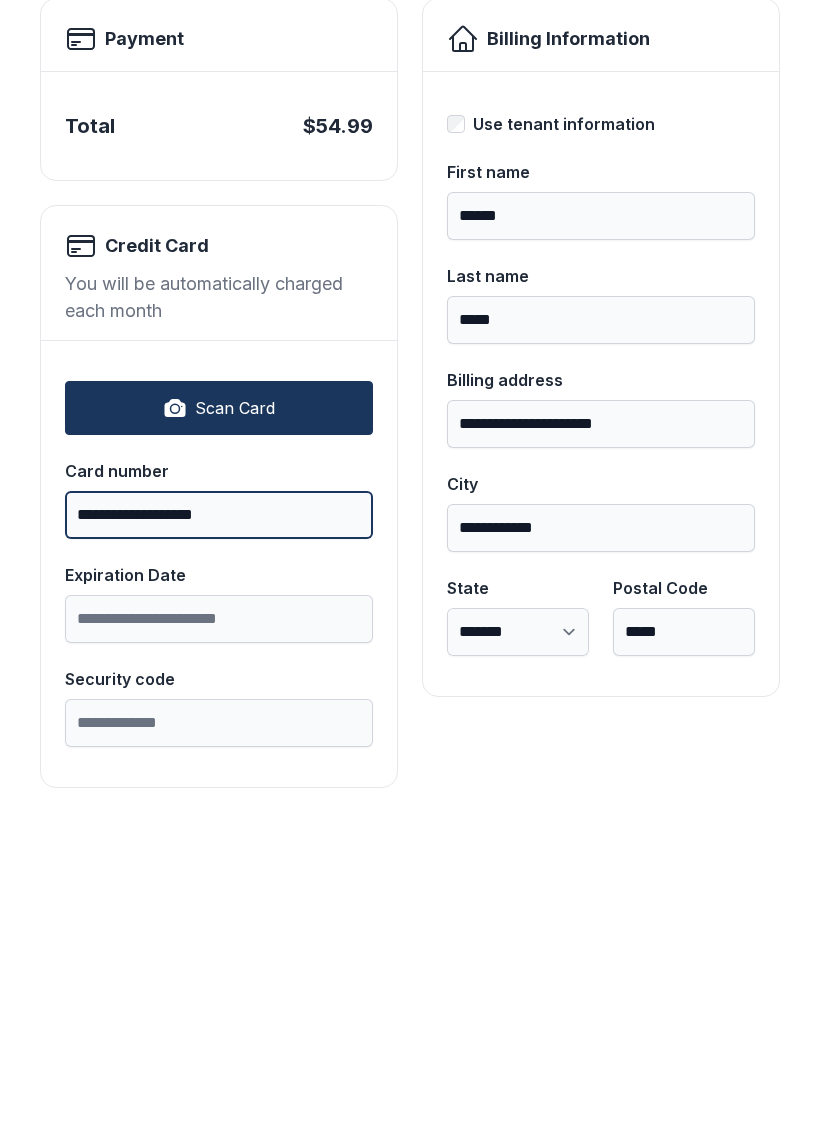 type on "**********" 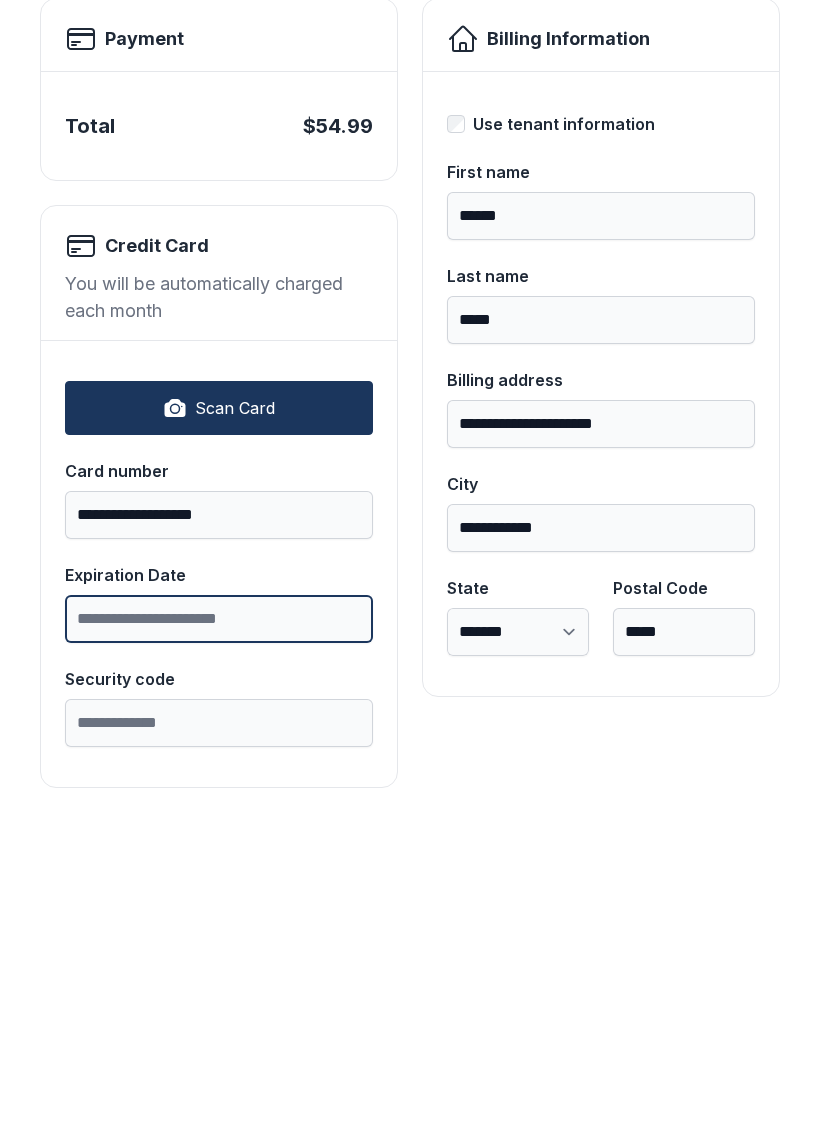click on "Expiration Date" at bounding box center (219, 931) 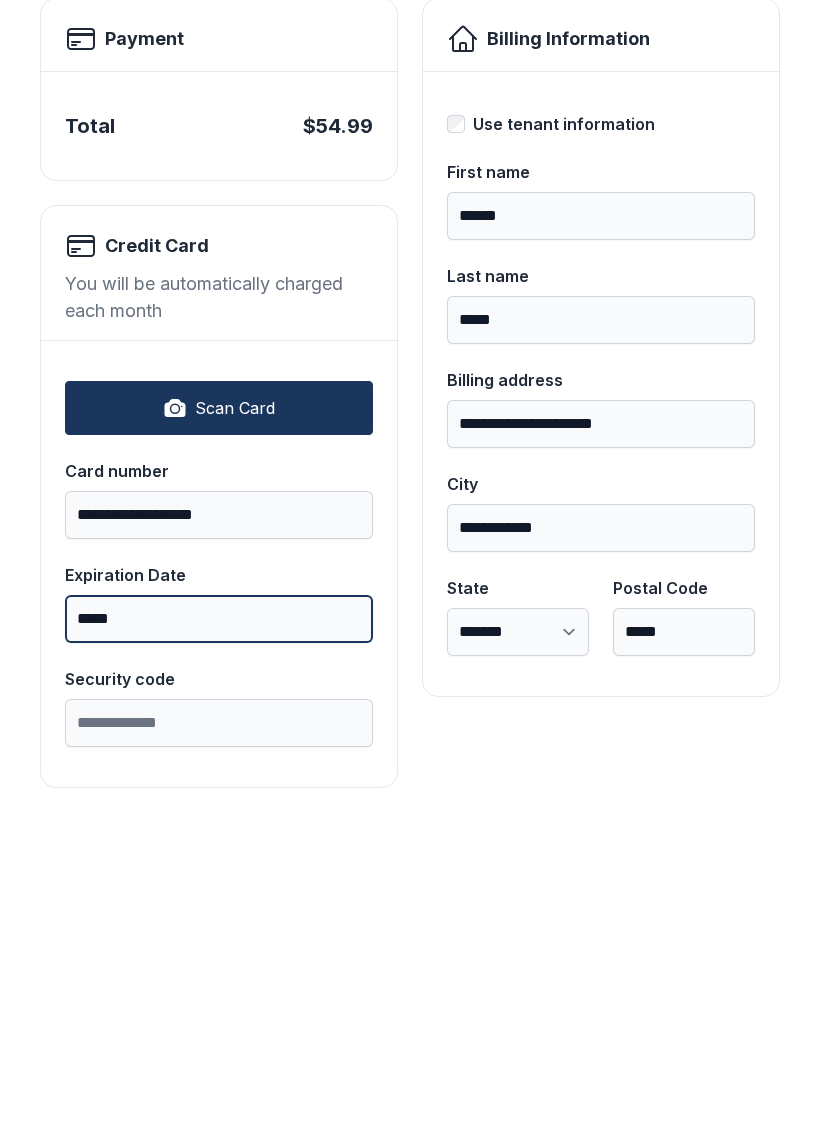 type on "*****" 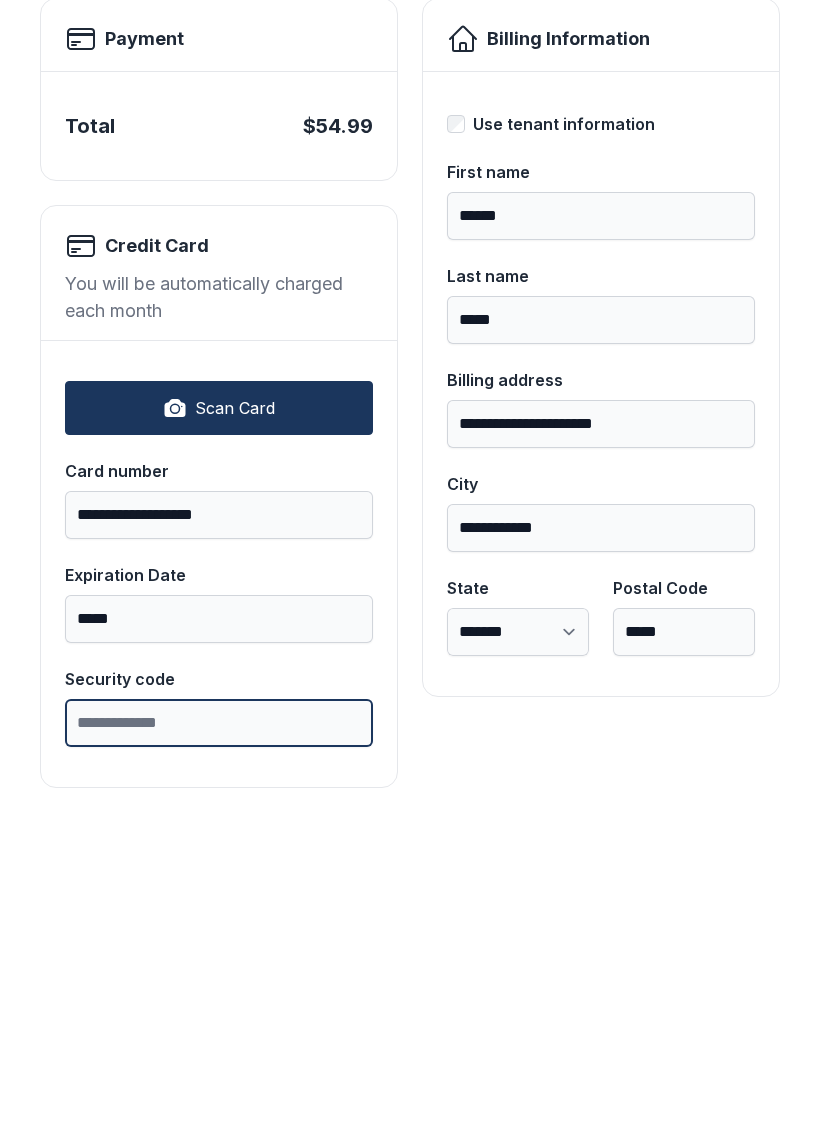 click on "Security code" at bounding box center (219, 1035) 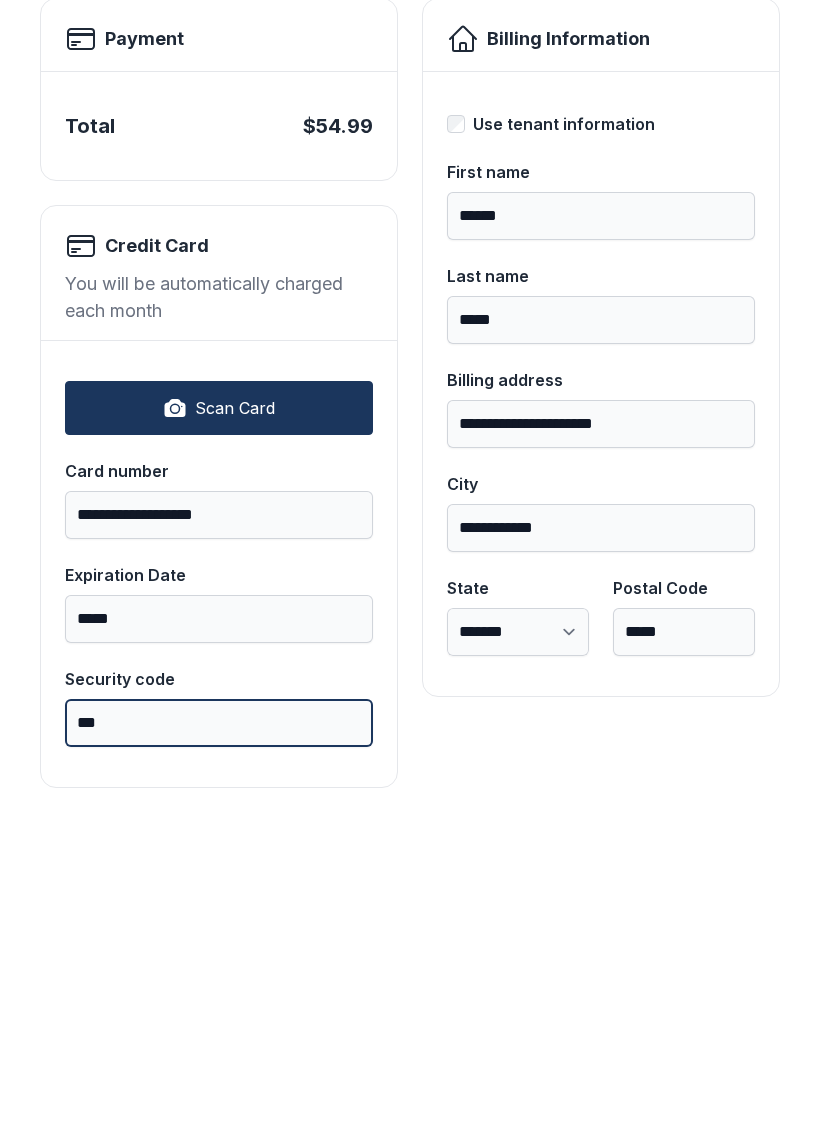 type on "***" 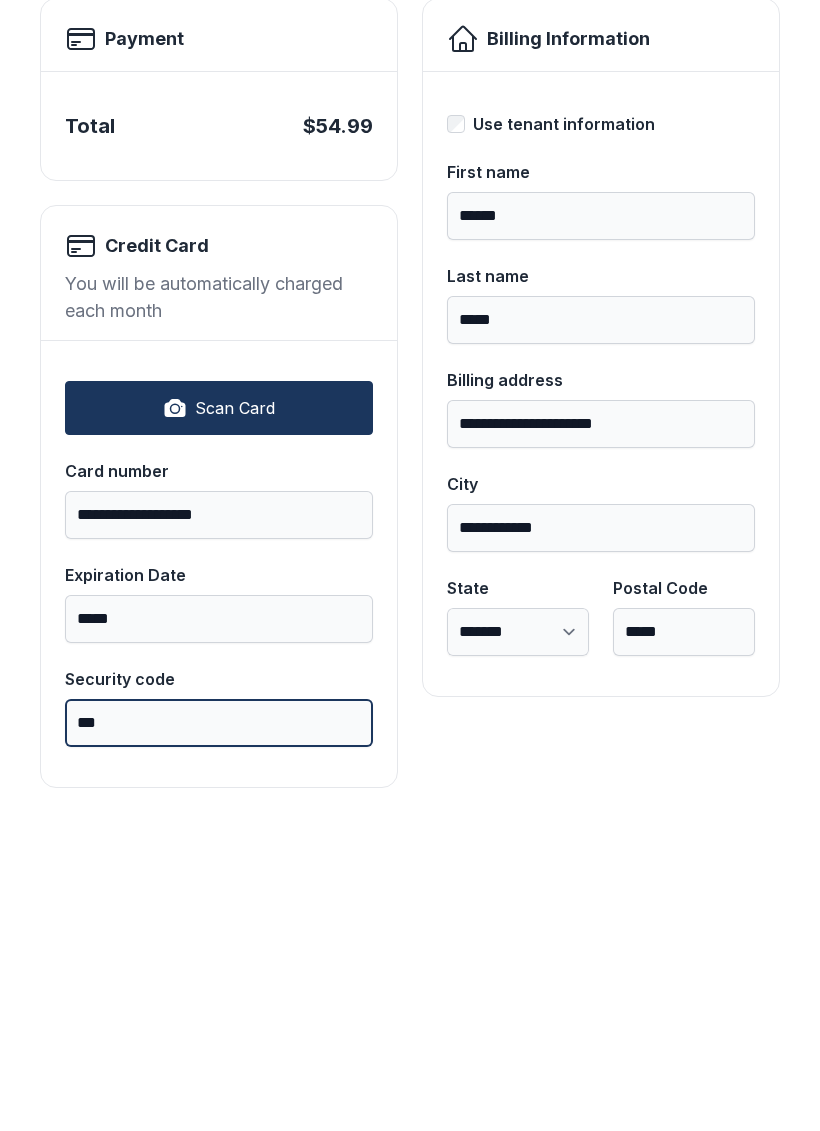 click on "Pay $54.99" at bounding box center (717, 231) 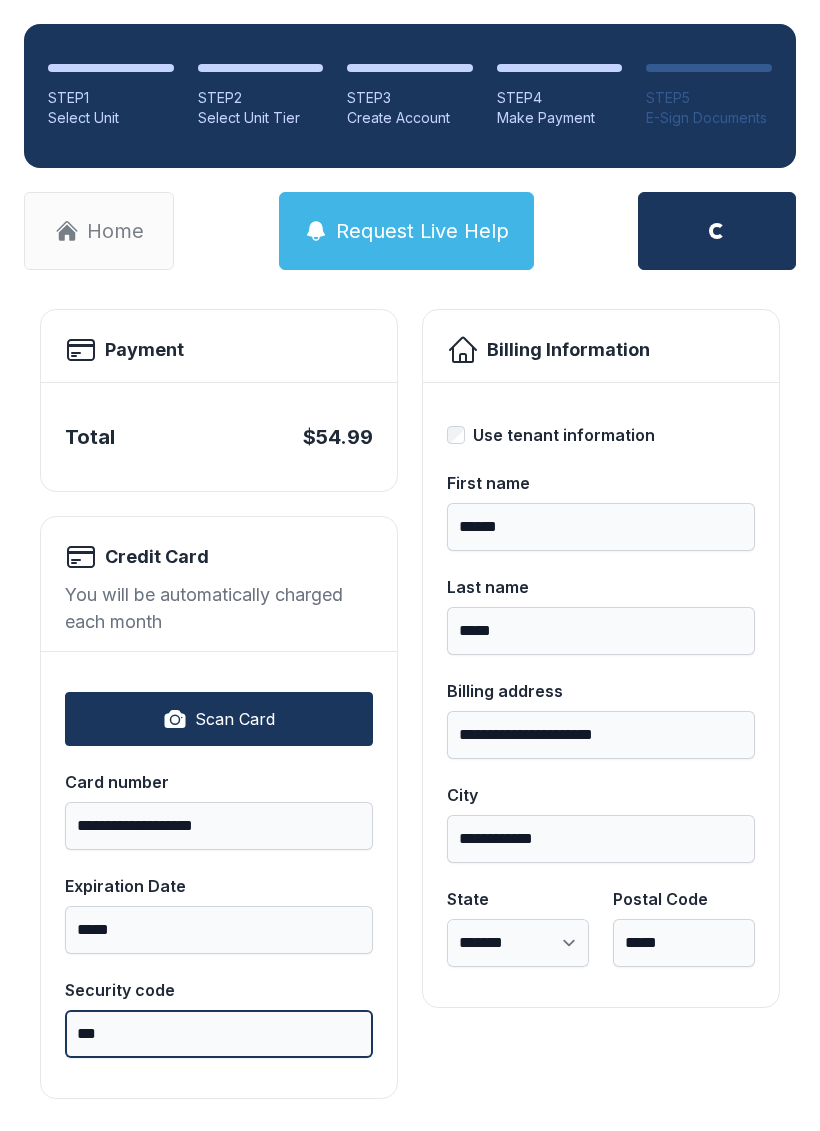 scroll, scrollTop: 96, scrollLeft: 0, axis: vertical 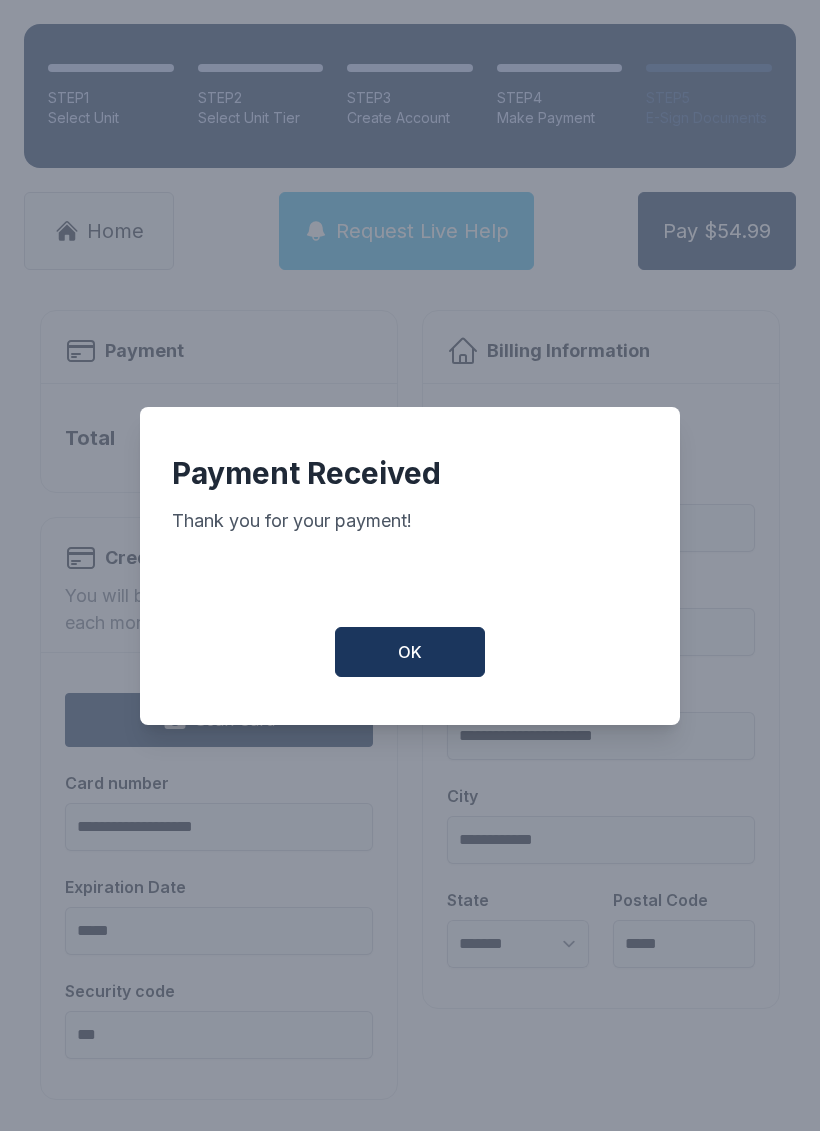 click on "OK" at bounding box center (410, 652) 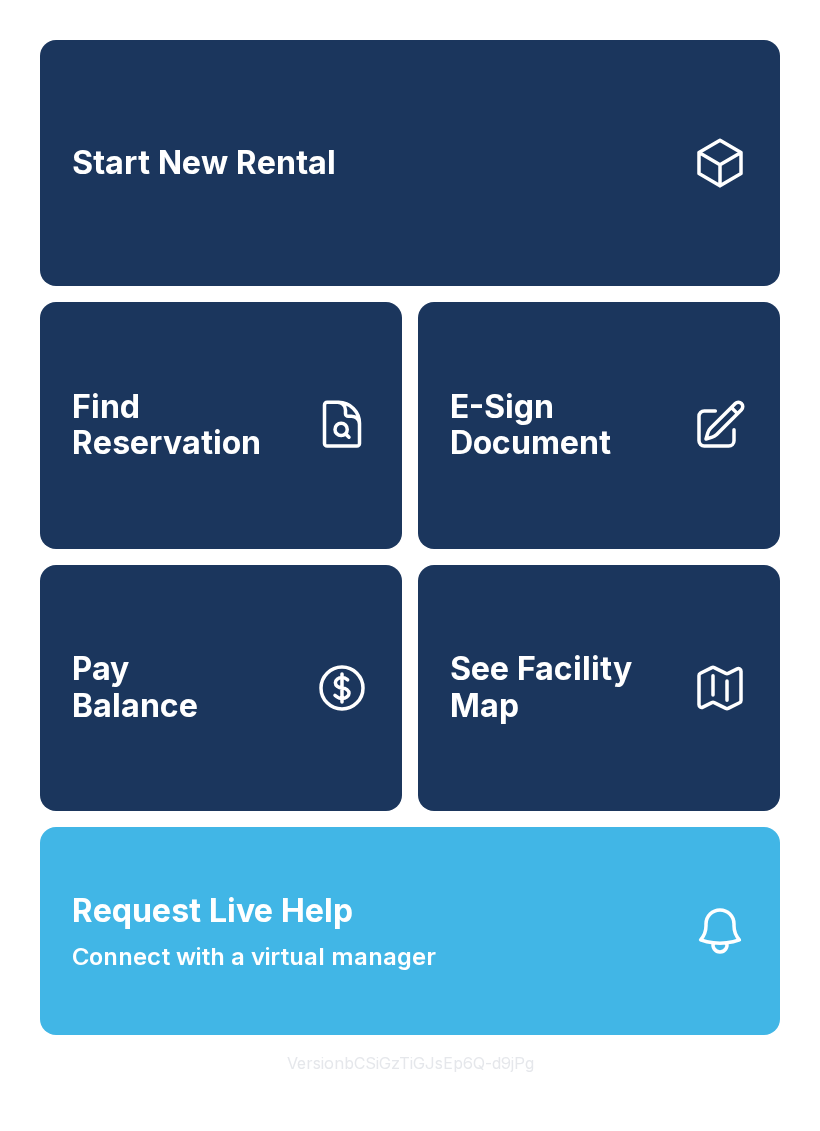 click on "Connect with a virtual manager" at bounding box center (254, 957) 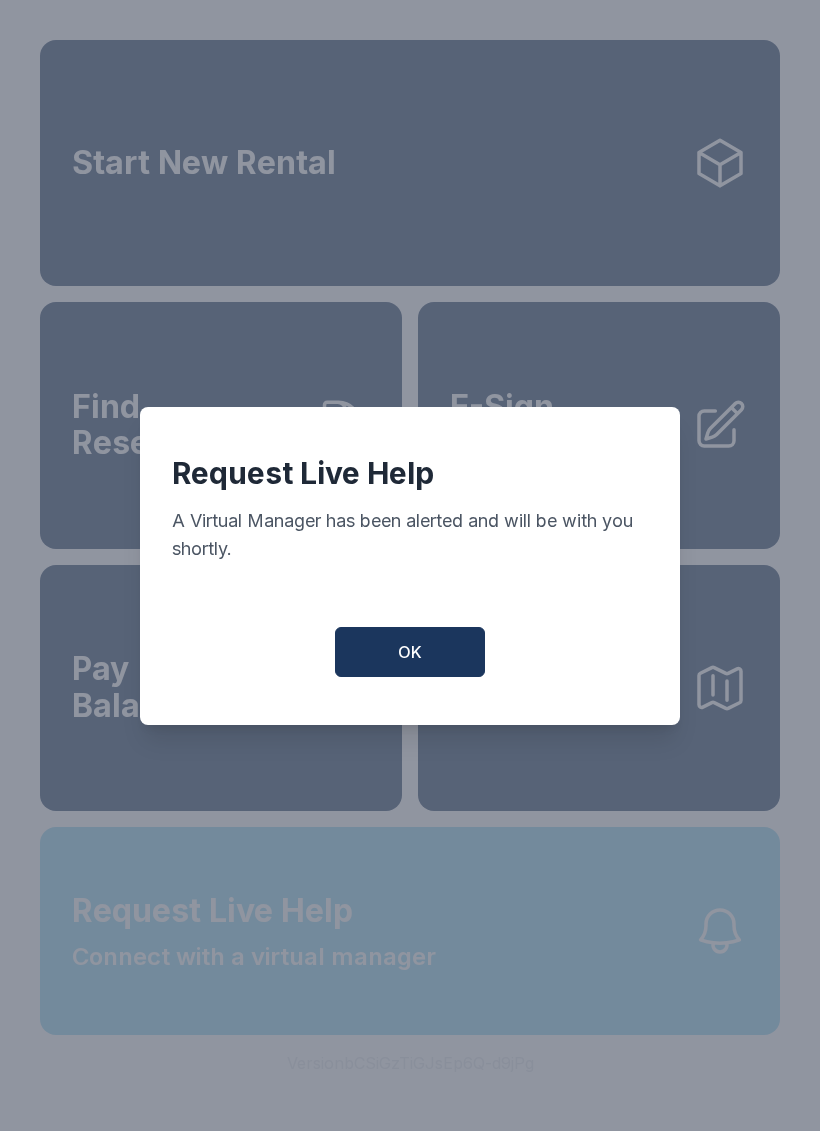 click on "OK" at bounding box center (410, 652) 